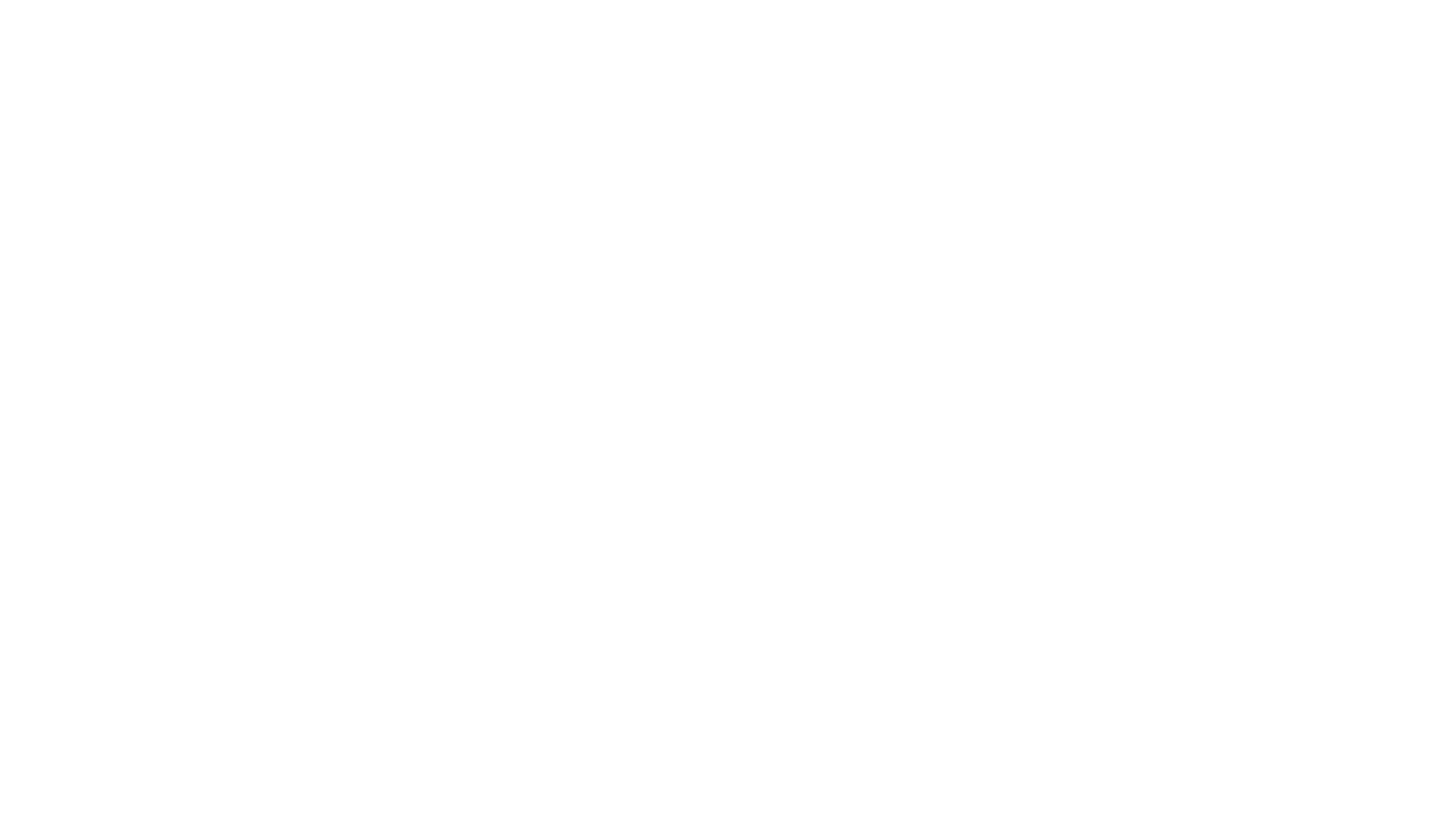 scroll, scrollTop: 0, scrollLeft: 0, axis: both 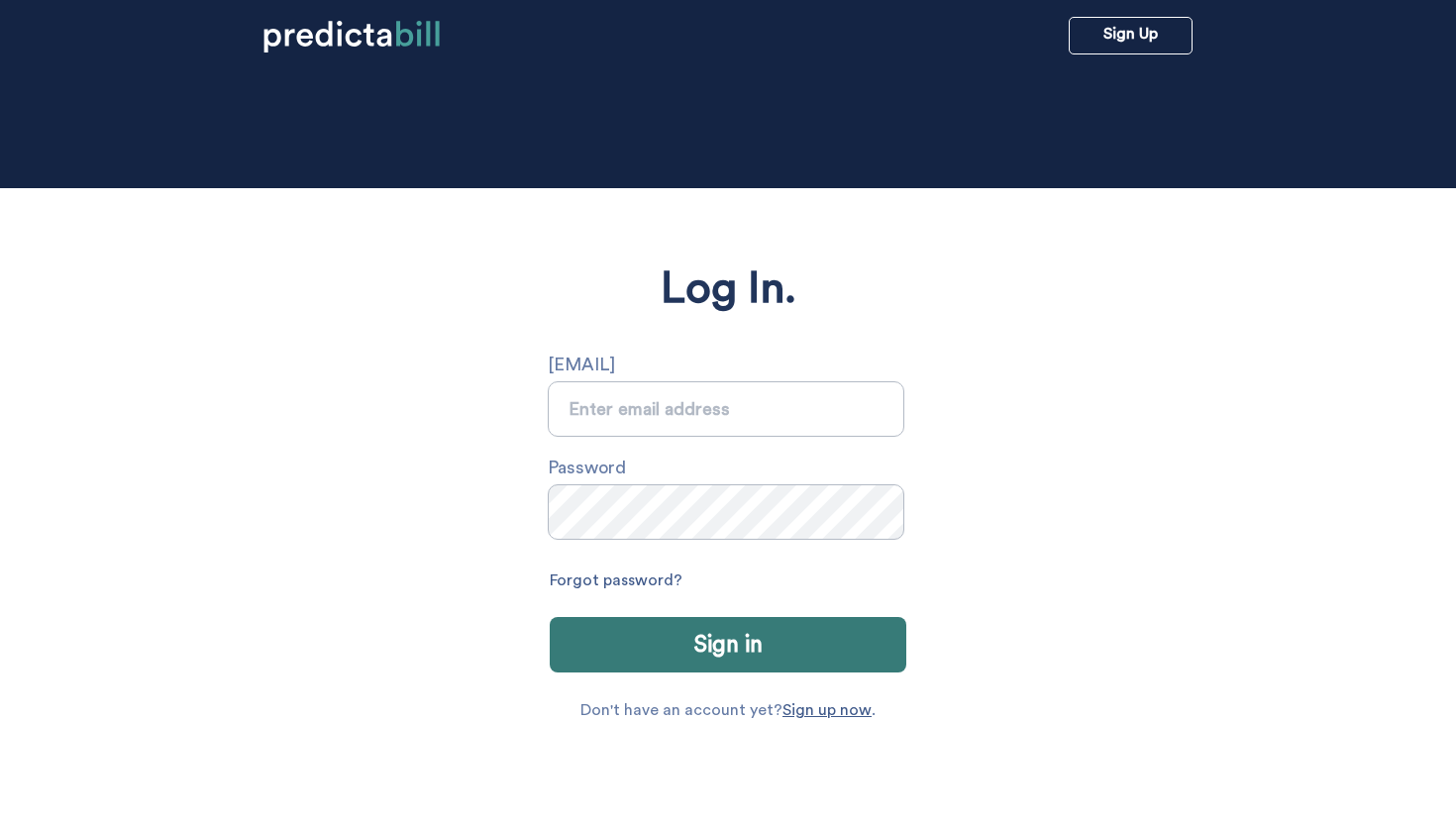 type on "[EMAIL]" 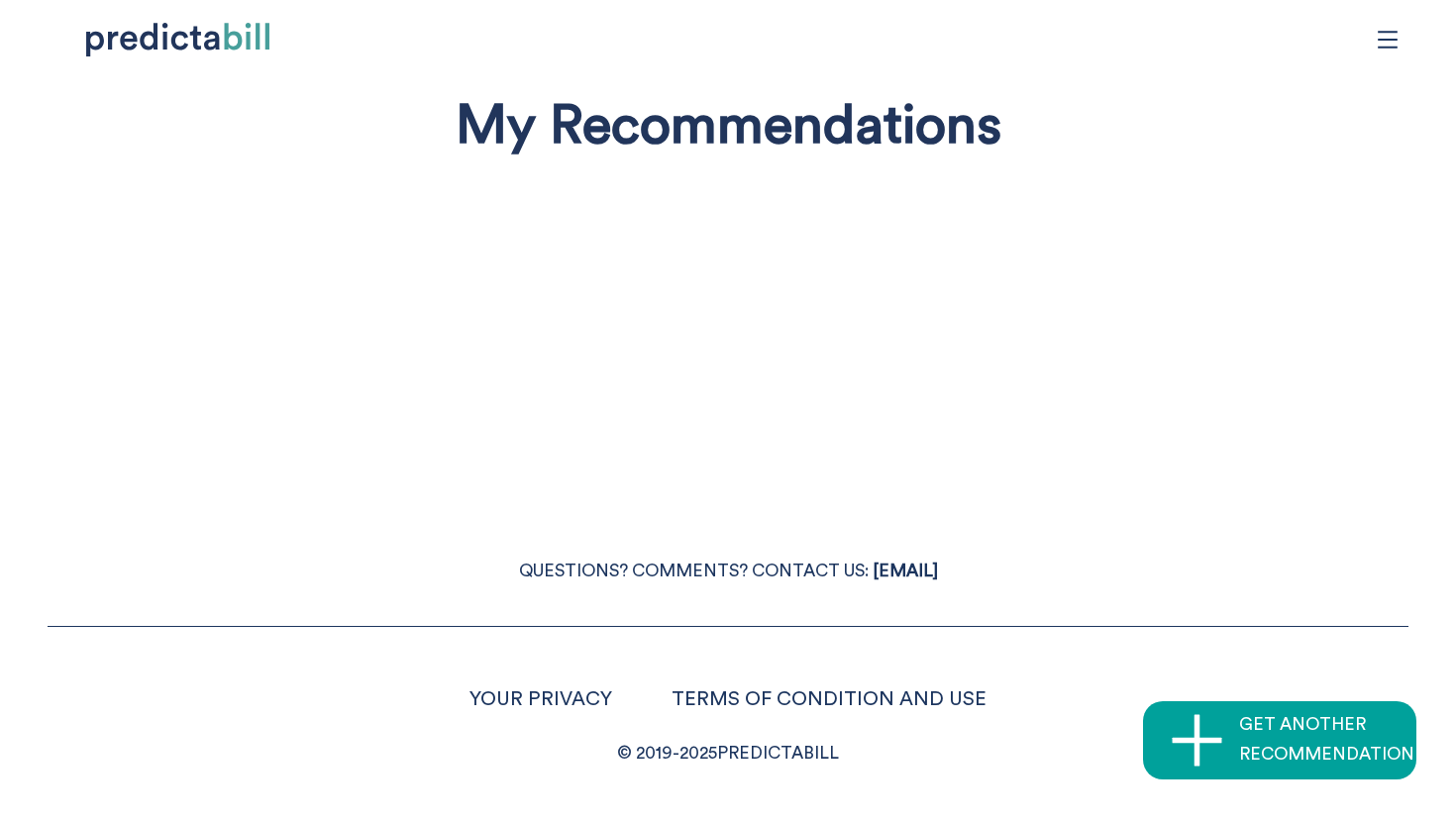 click 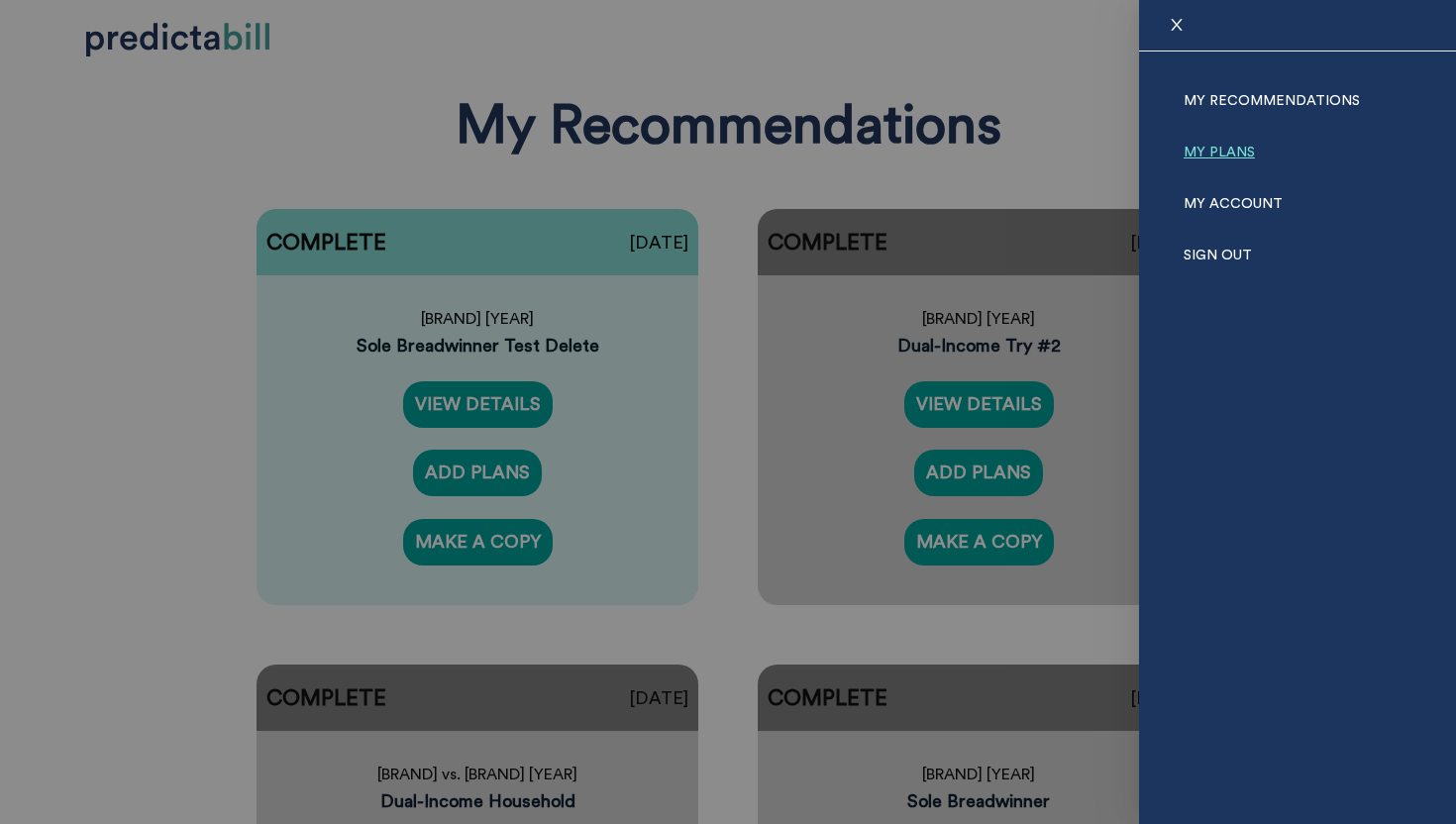click on "My Plans" at bounding box center (1219, 153) 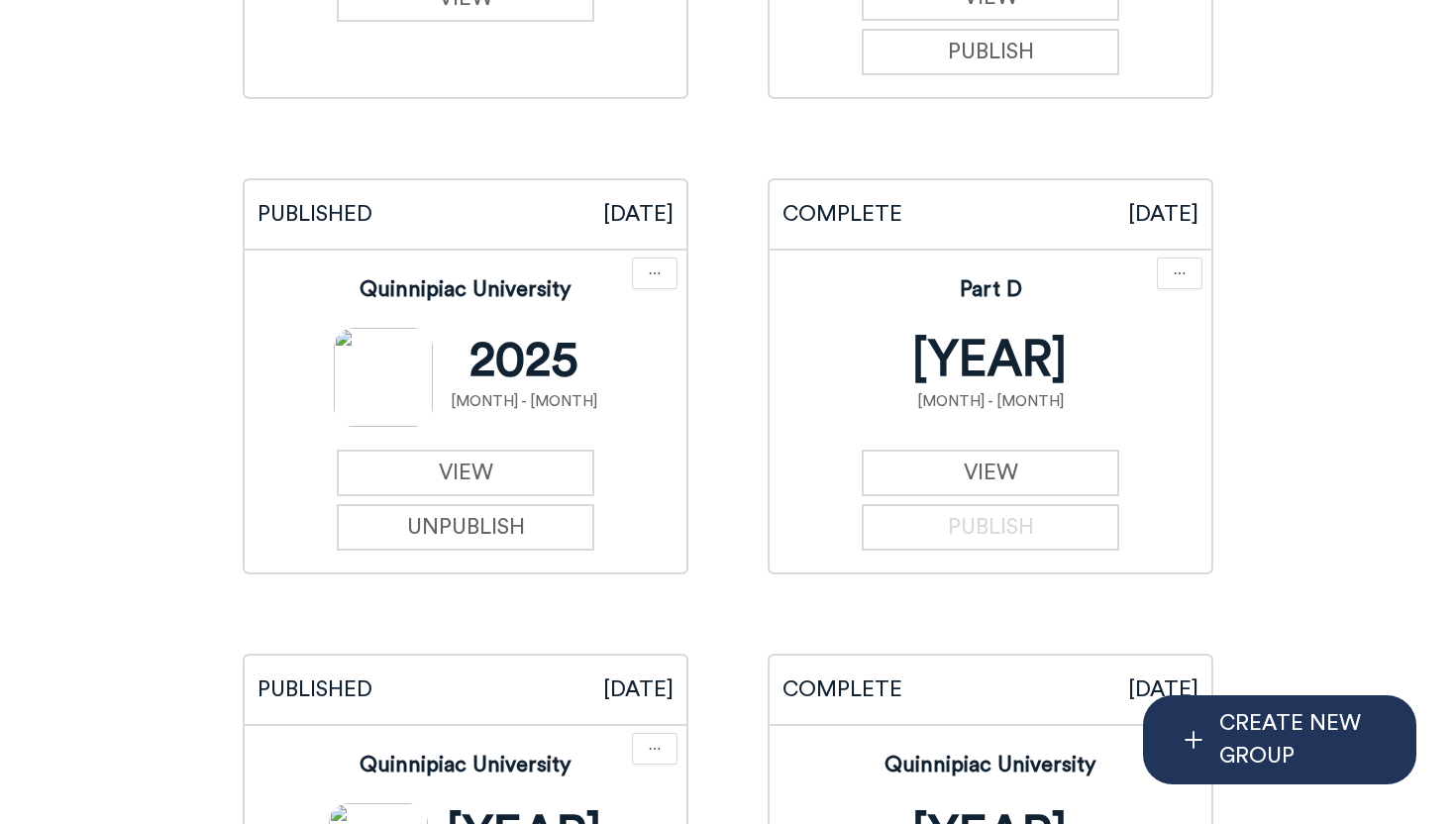 scroll, scrollTop: 6608, scrollLeft: 0, axis: vertical 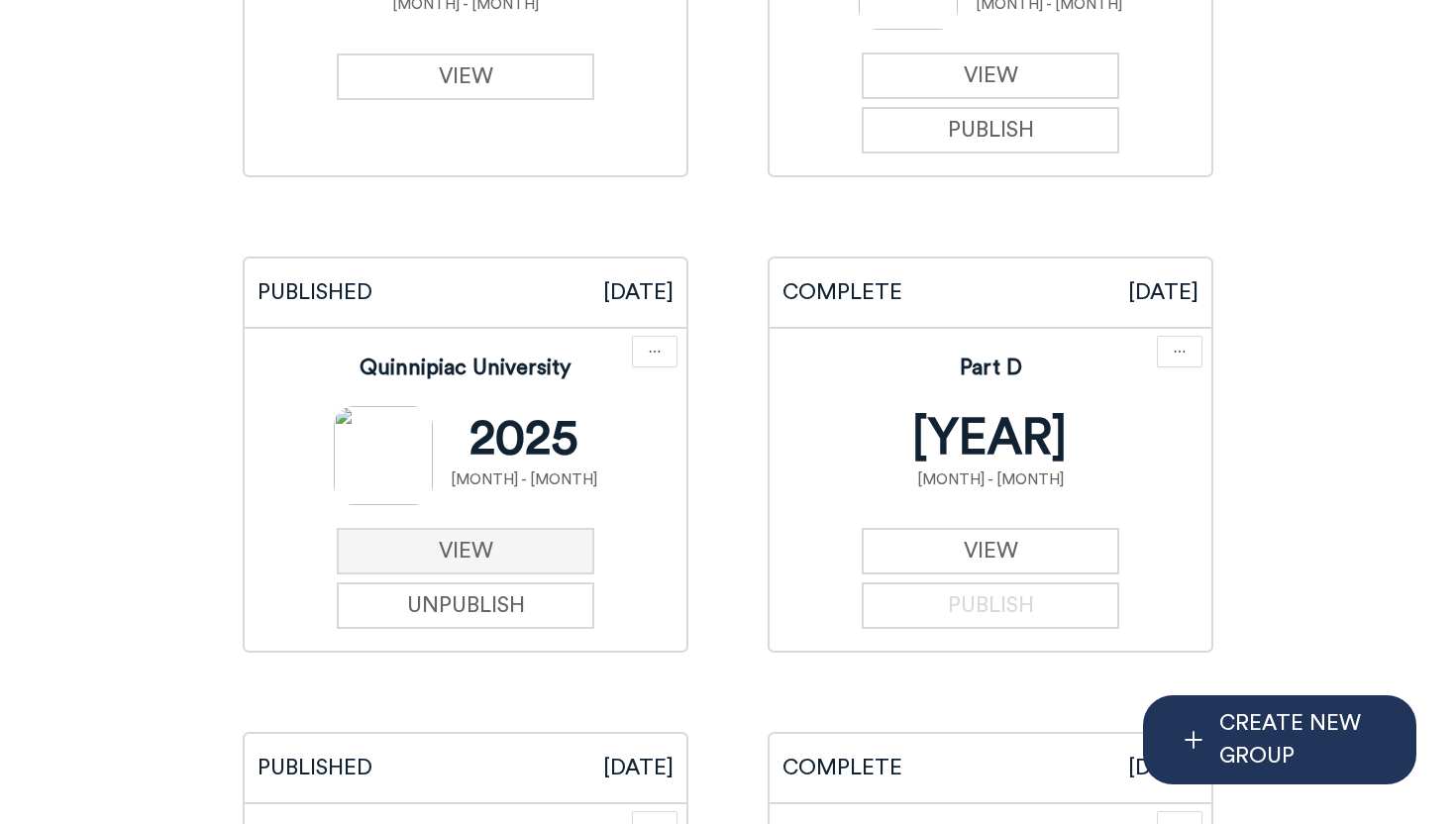 click on "VIEW" at bounding box center (466, 551) 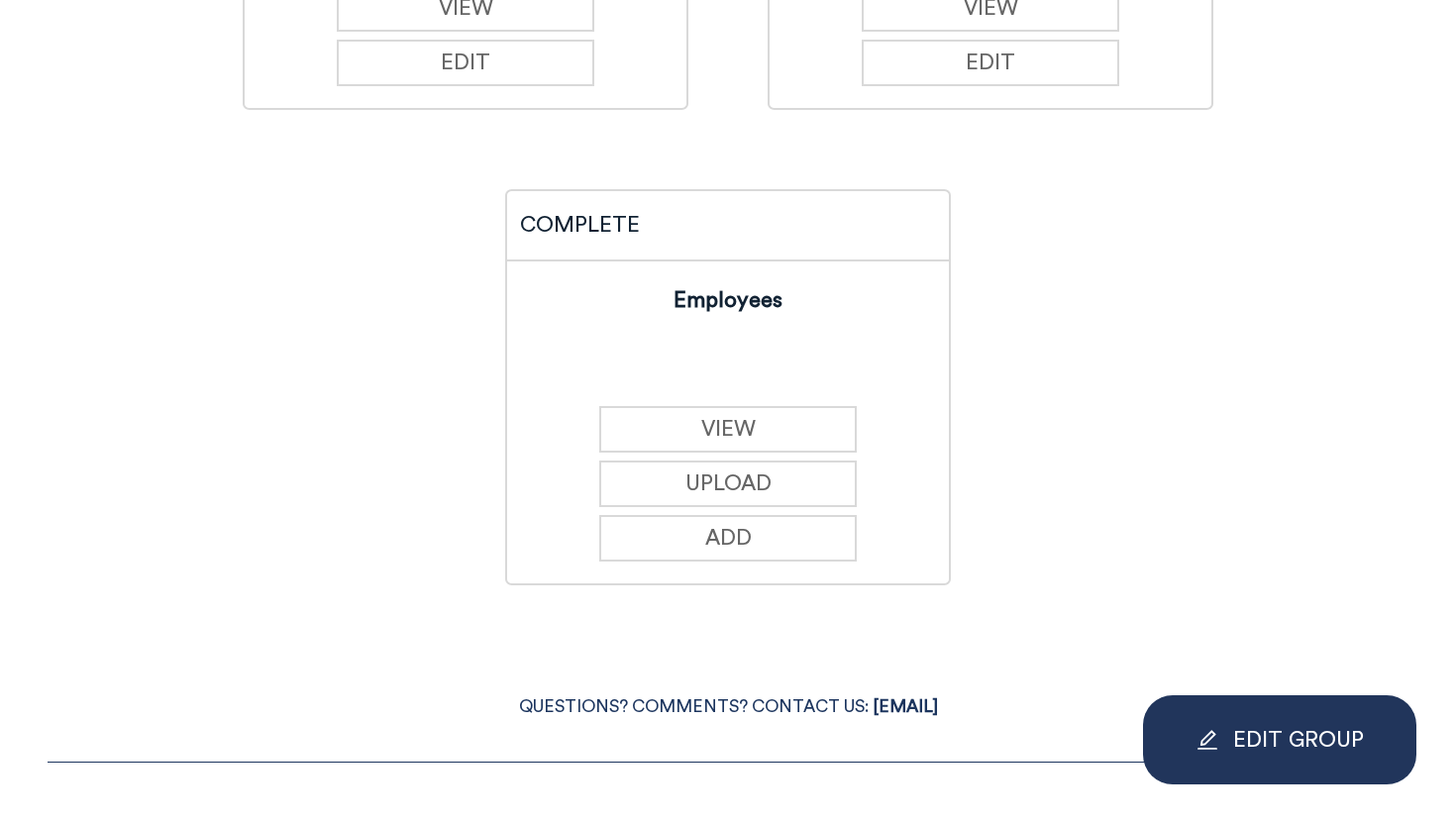scroll, scrollTop: 1047, scrollLeft: 0, axis: vertical 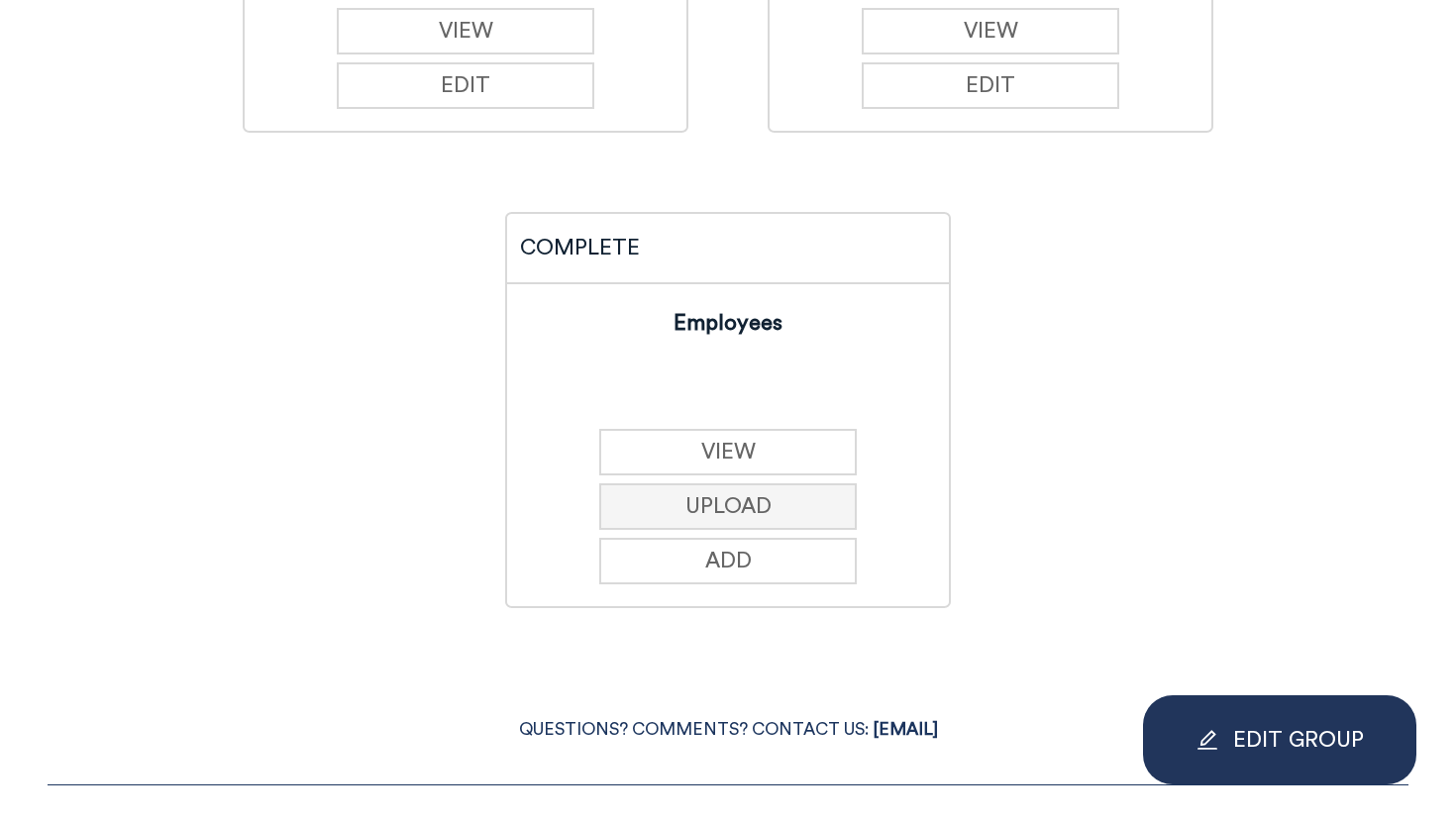 click on "UPLOAD" at bounding box center (728, 506) 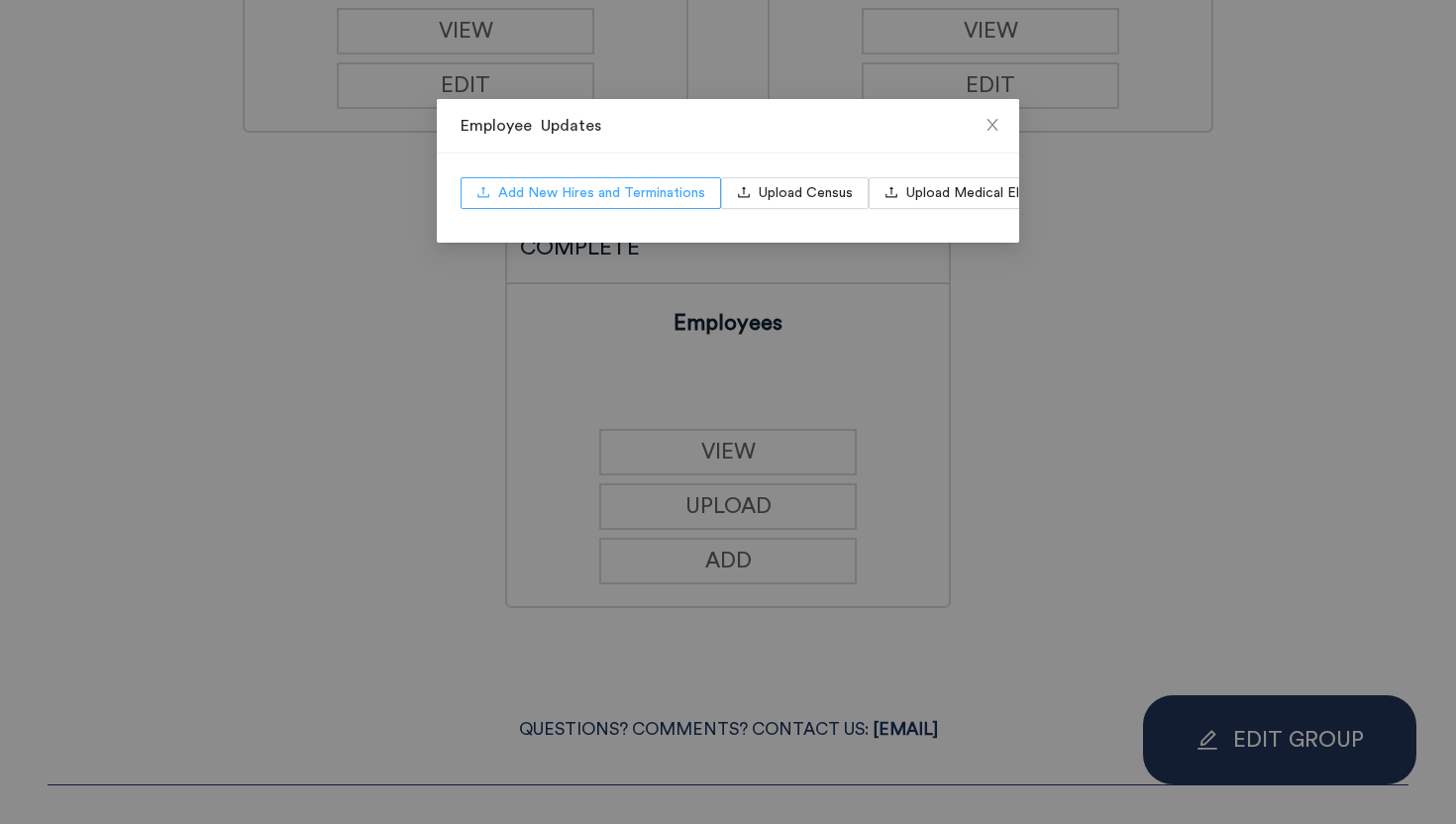 click on "Add New Hires and Terminations" at bounding box center (601, 193) 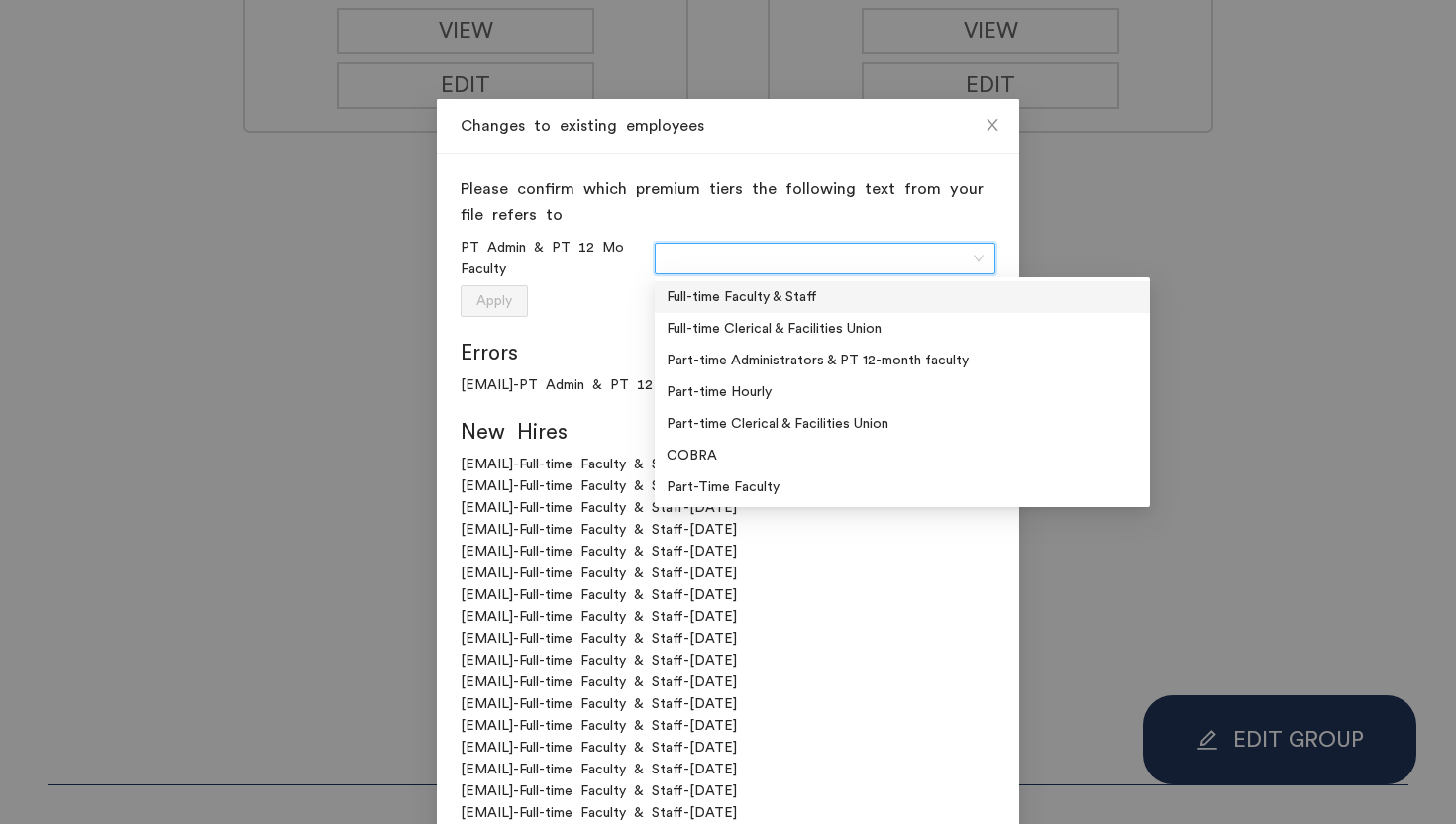click at bounding box center (818, 258) 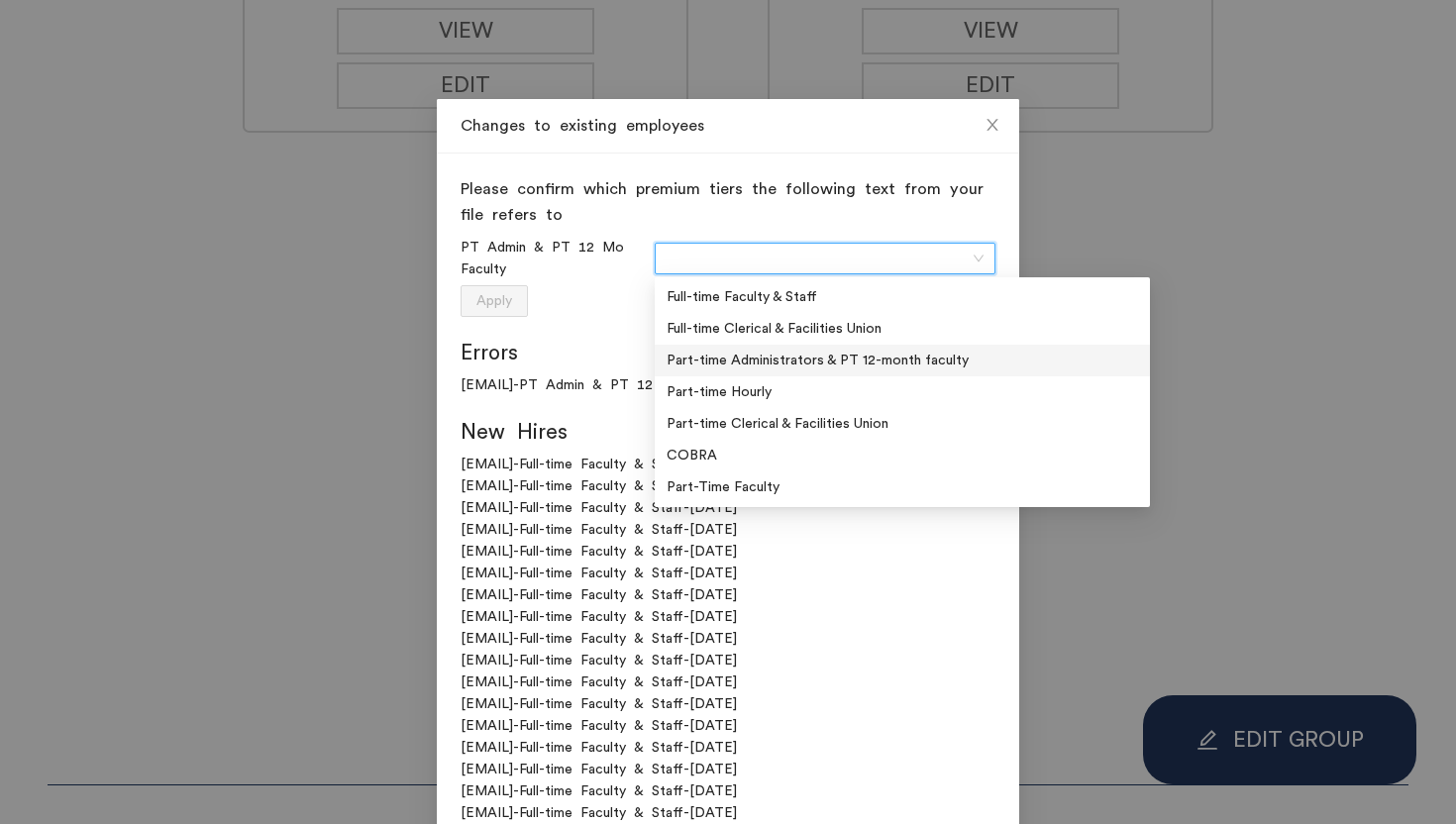 click on "Part-time Administrators & PT 12-month faculty" at bounding box center (902, 360) 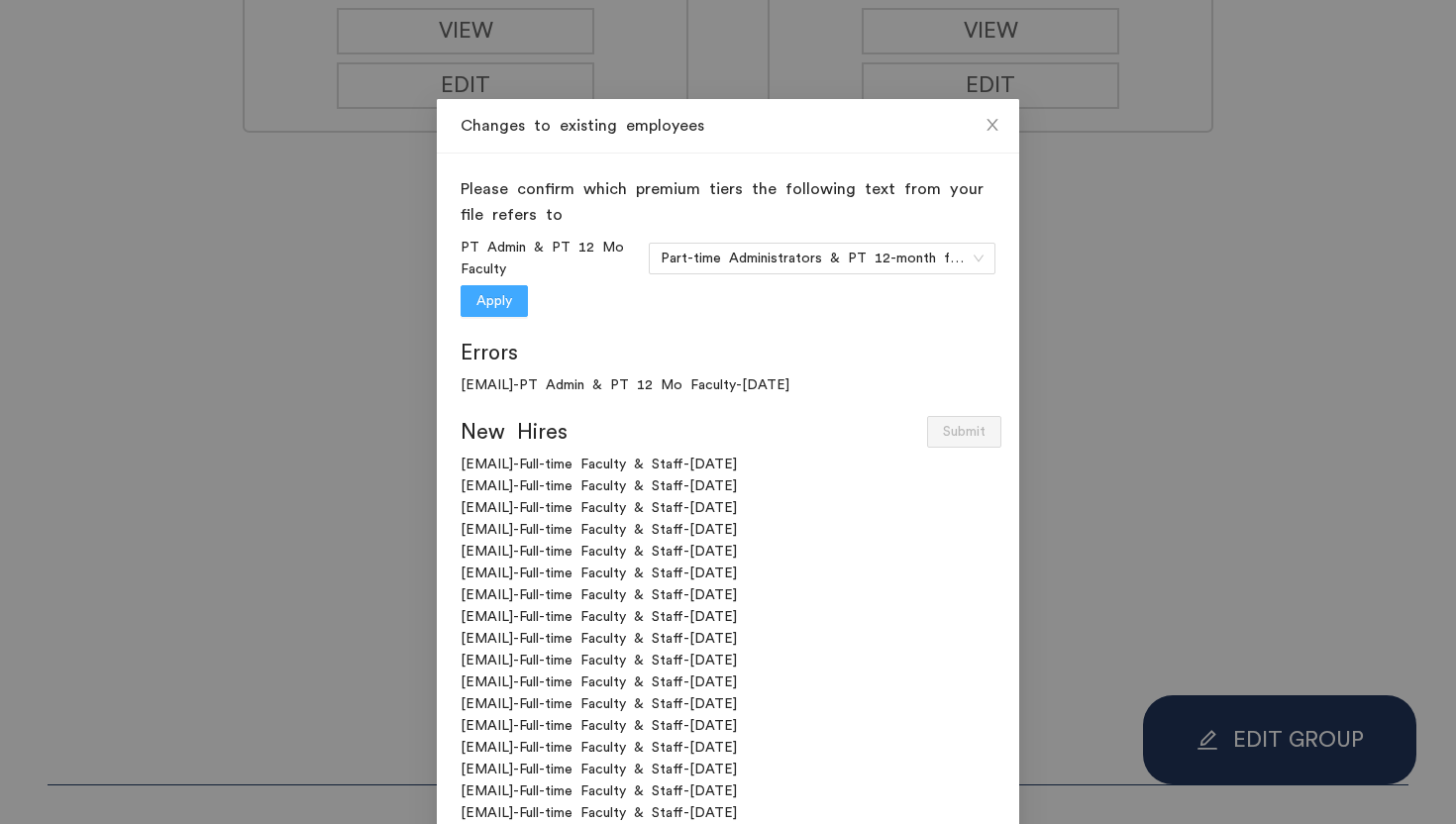click on "Apply" at bounding box center [494, 301] 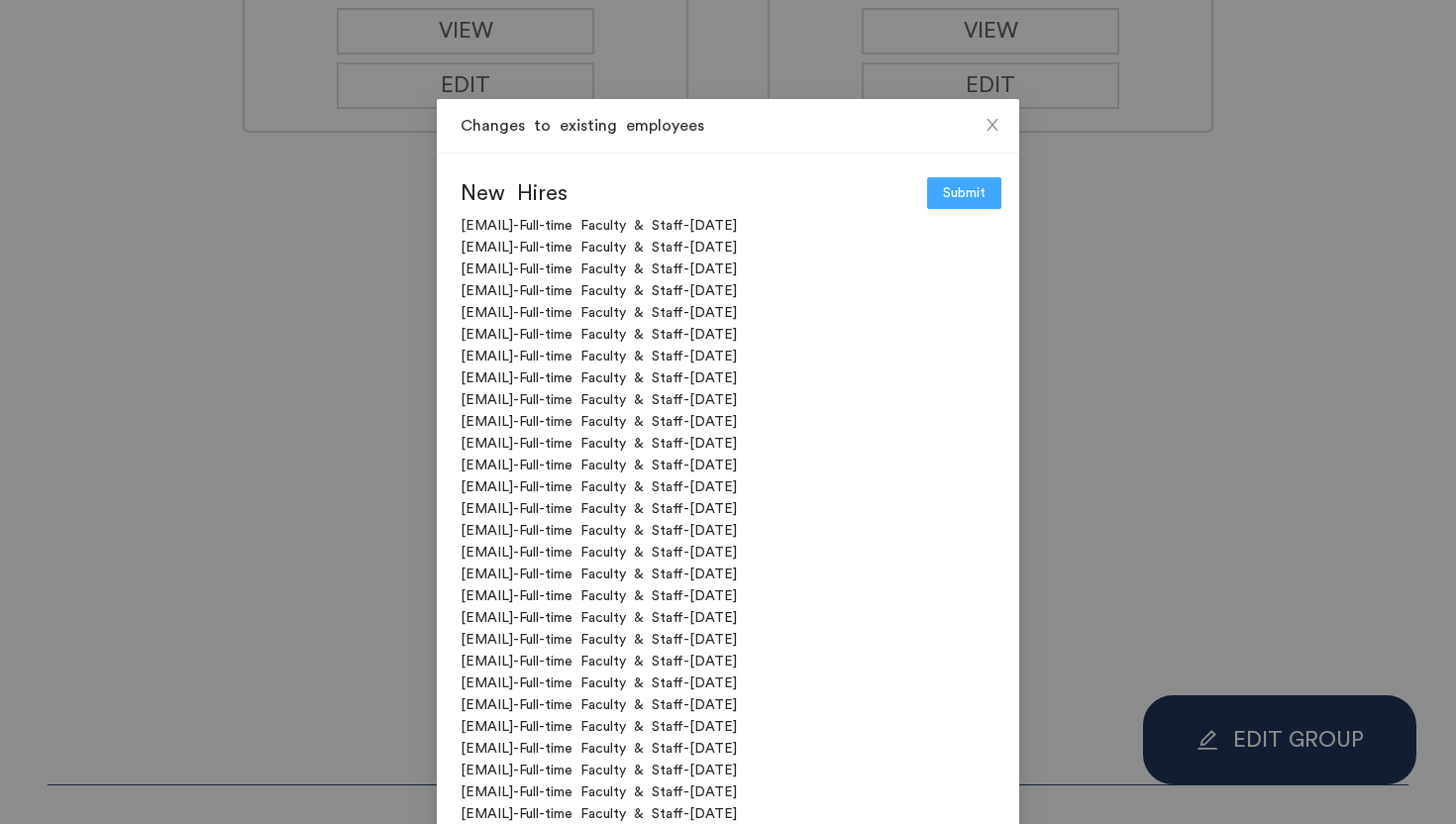drag, startPoint x: 975, startPoint y: 198, endPoint x: 986, endPoint y: 471, distance: 273.22152 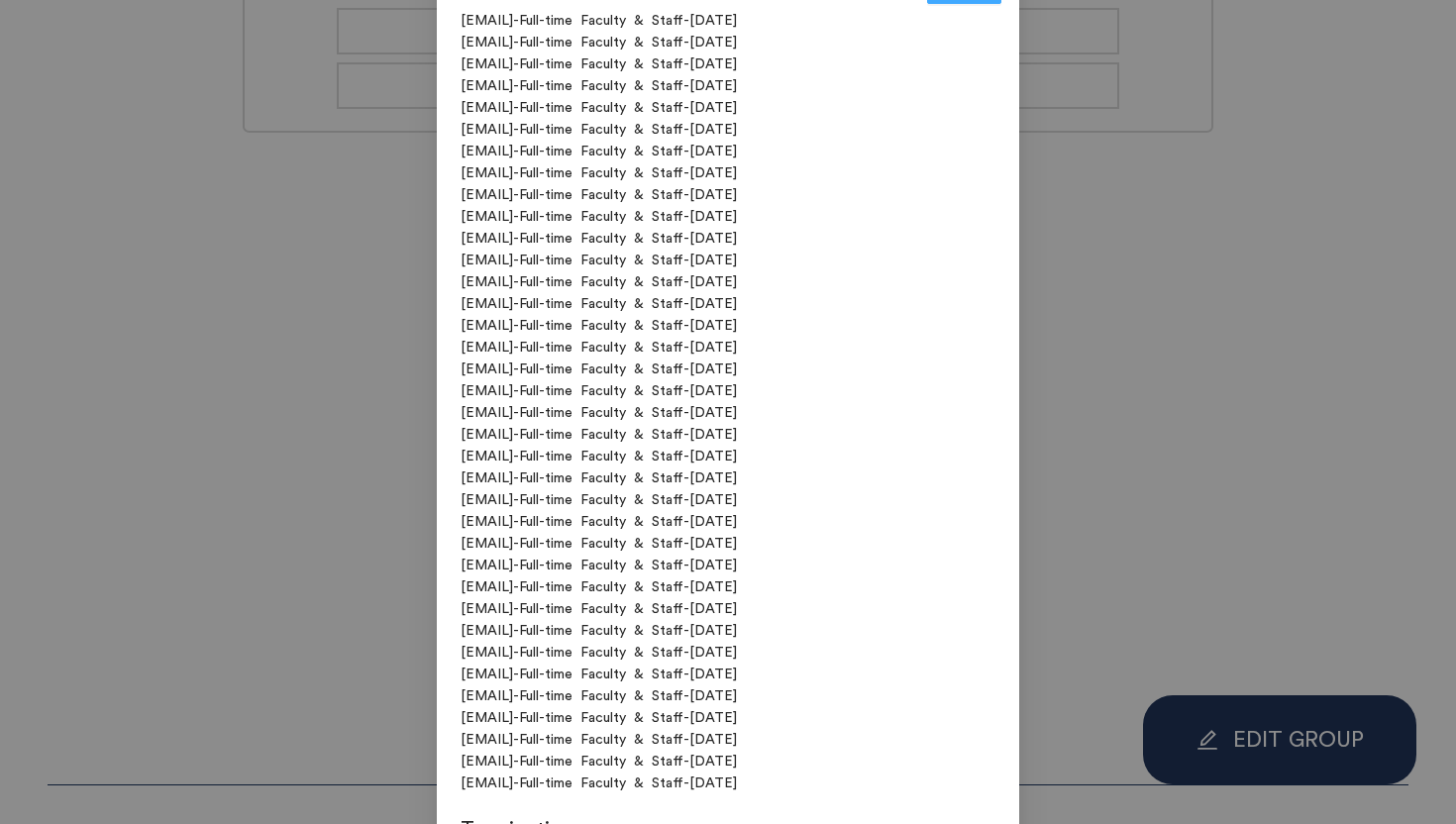 scroll, scrollTop: 0, scrollLeft: 0, axis: both 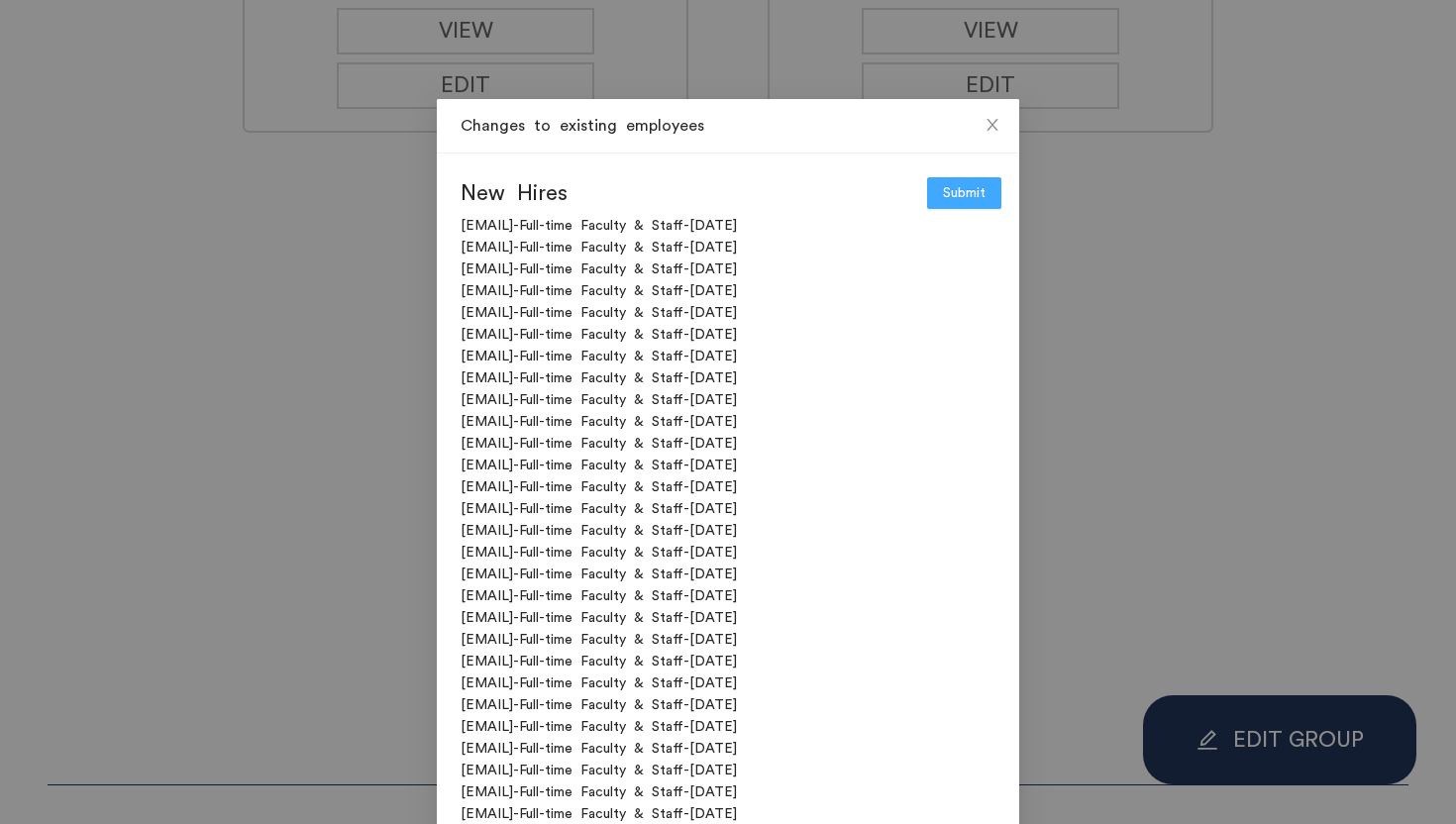 click on "Submit" at bounding box center [964, 193] 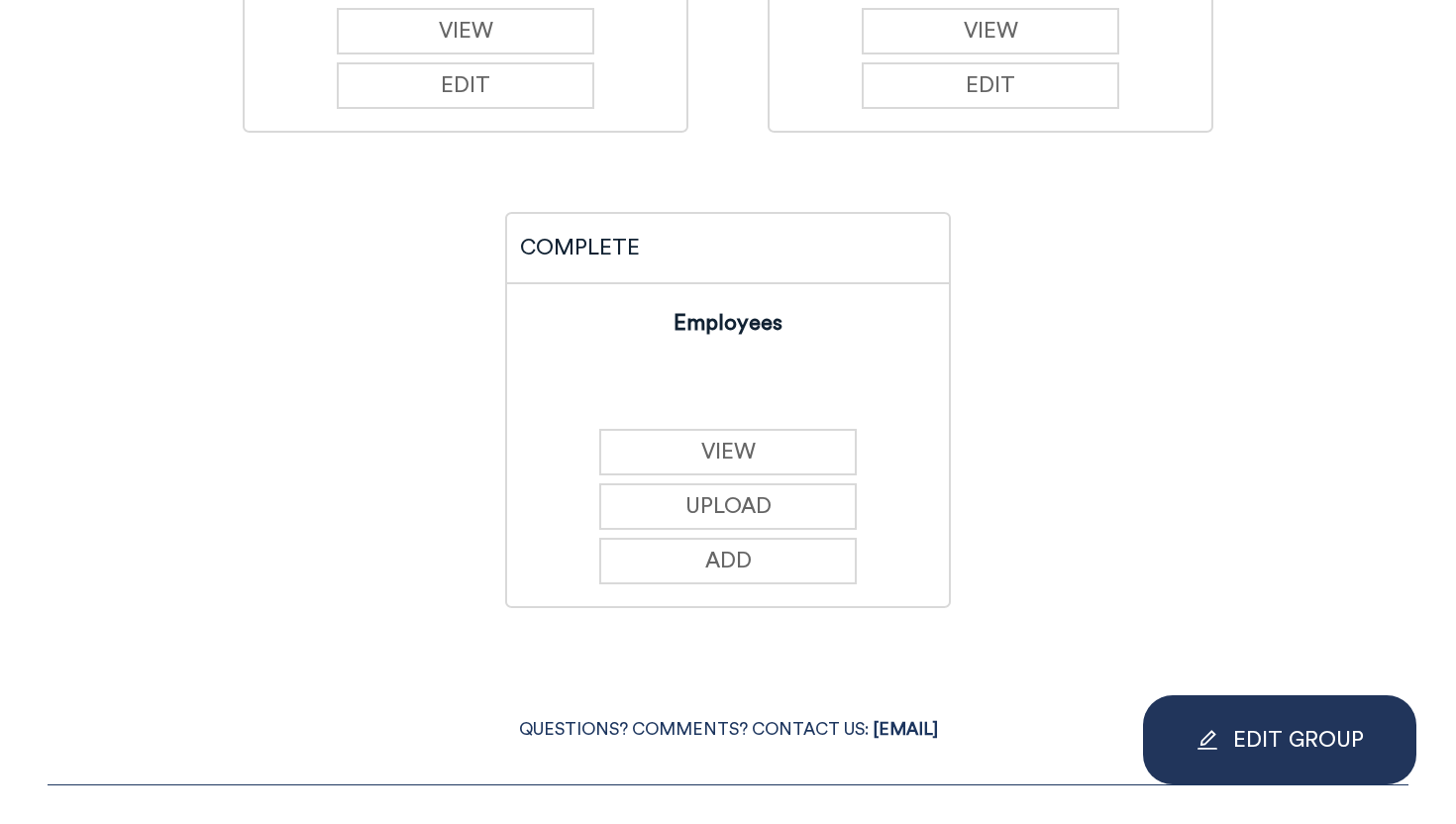 click on "COMPLETE 10/23/2024 Insurance Networks VIEW EDIT COMPLETE 10/30/2024 Plan Design PPO EPO HDHP HMO VIEW EDIT COMPLETE Coverage Details fertility therapy urgent care labwork VIEW EDIT COMPLETE Drugs VIEW EDIT COMPLETE Employees VIEW UPLOAD ADD" at bounding box center [728, -65] 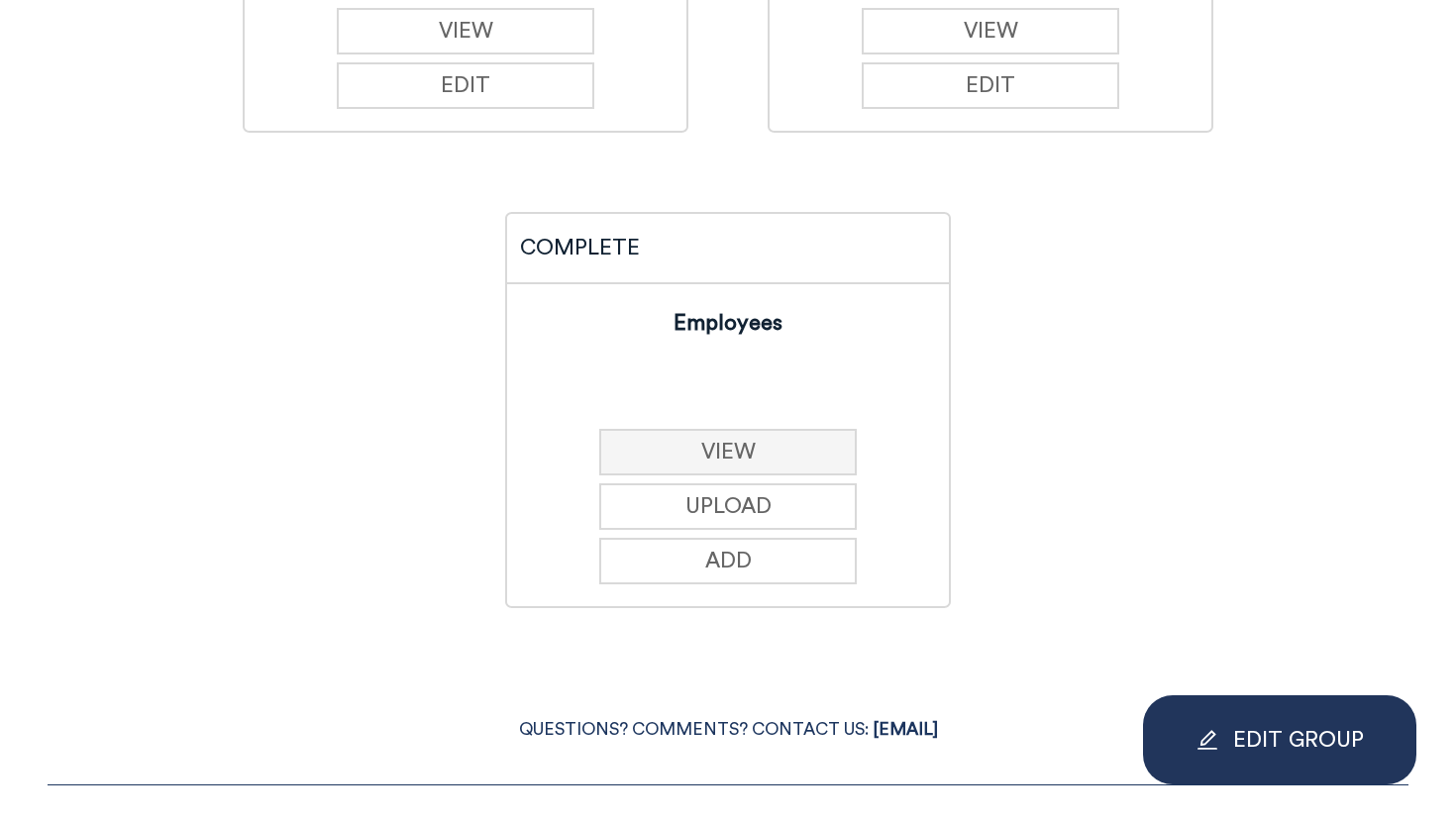 click on "VIEW" at bounding box center [728, 452] 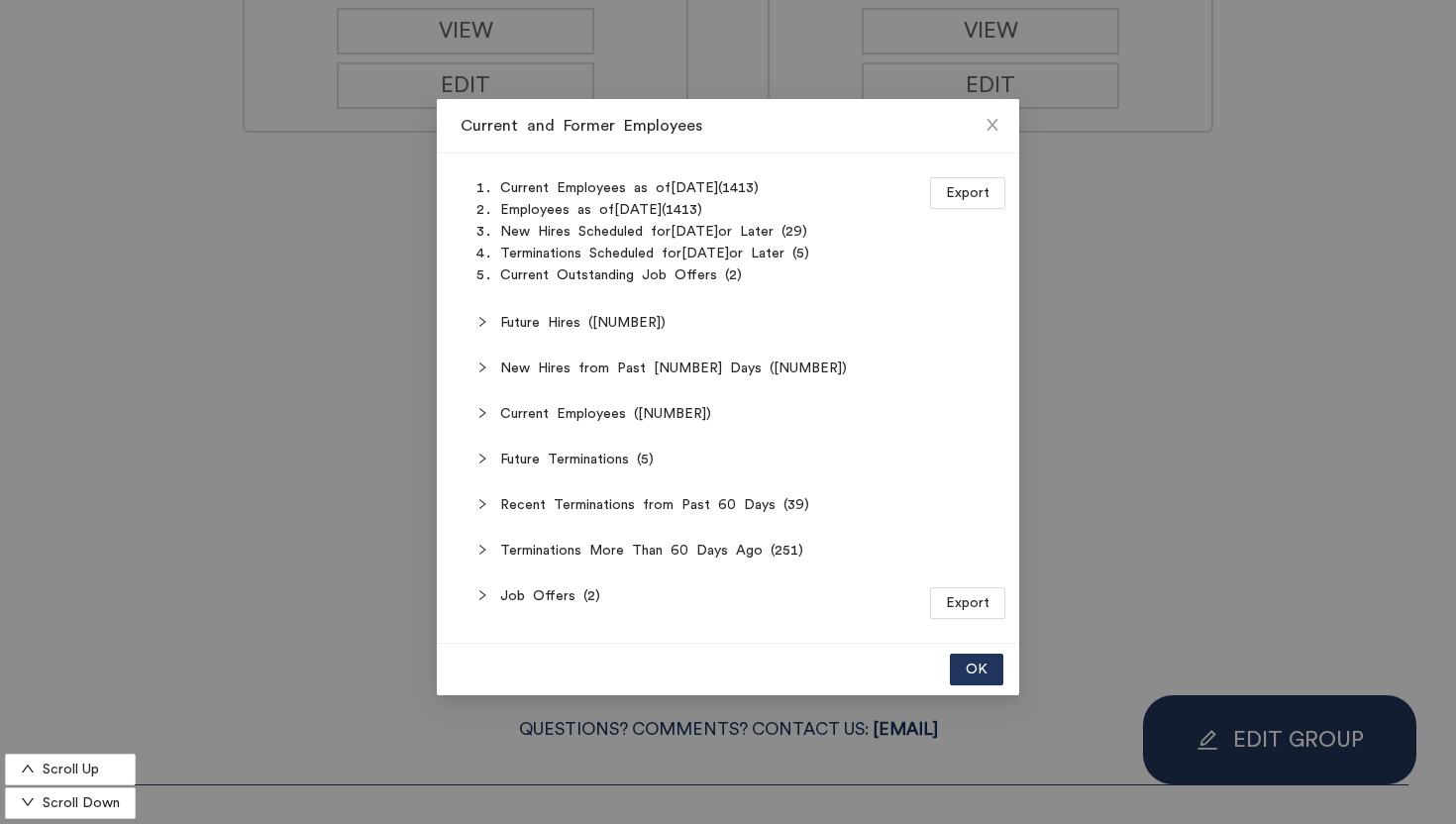 click on "Future Hires (29)" at bounding box center [740, 323] 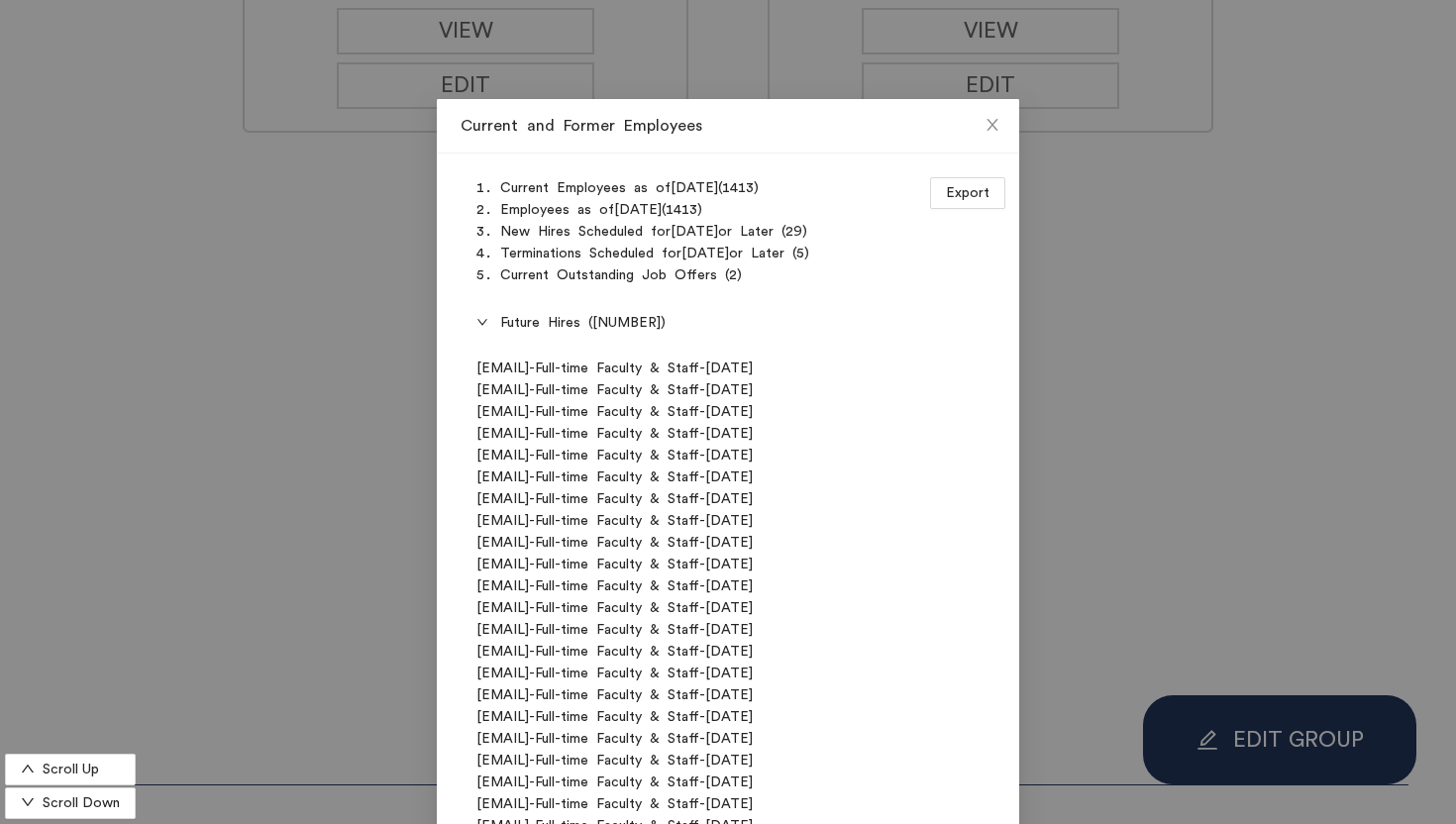 scroll, scrollTop: 458, scrollLeft: 0, axis: vertical 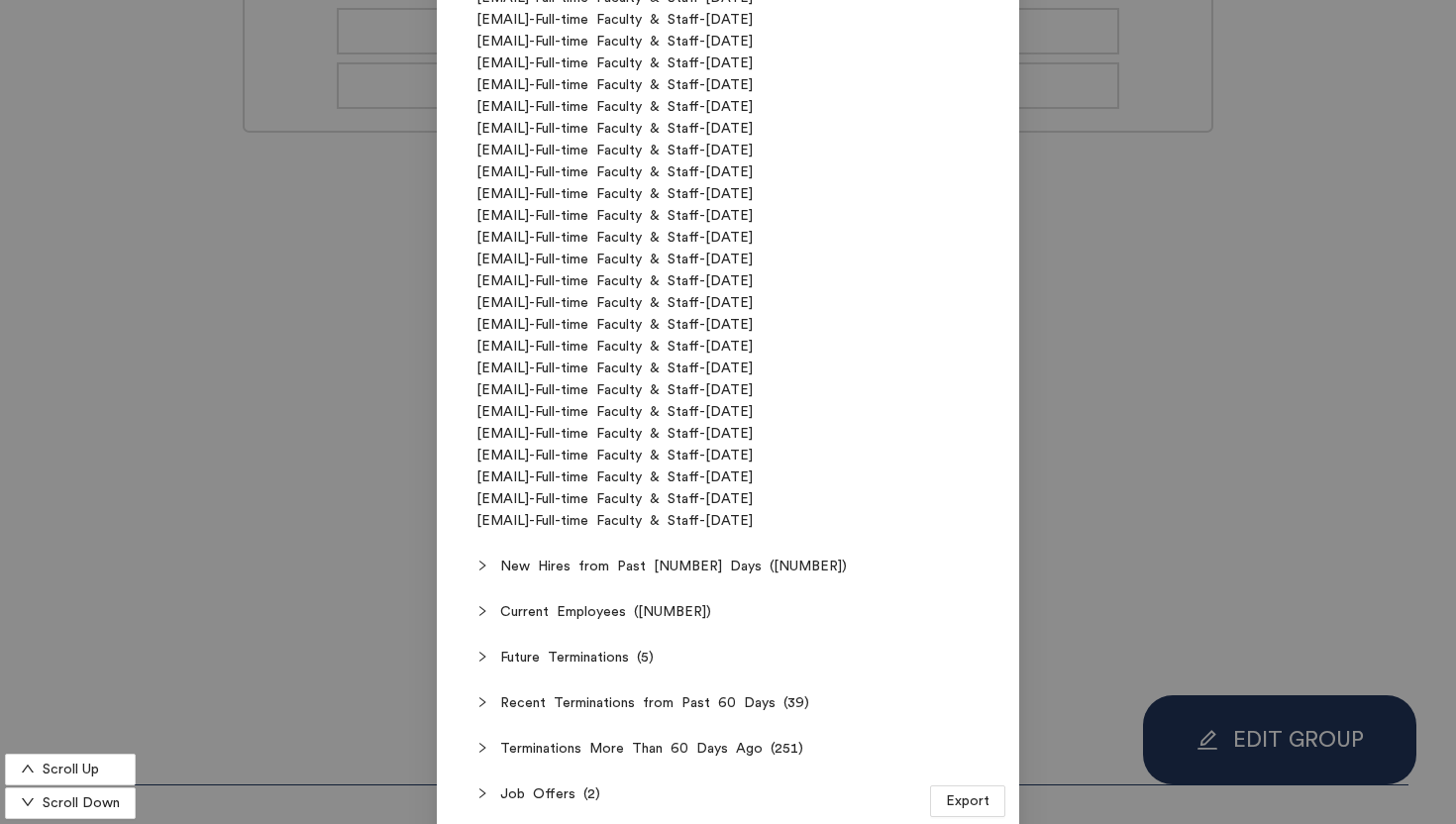 click on "Current and Former Employees  Scroll Up  Scroll Down Export Current Employees as of  08/03/2025  ( 1413 ) Employees as of  08/01/2025  ( 1413 ) New Hires Scheduled for  08/01/2025  or Later ( 29 ) Terminations Scheduled for  08/01/2025  or Later ( 5 ) Current Outstanding Job Offers ( 2 ) Future Hires (29) robert.kontoulis@quinnipiac.edu  -  Full-time Faculty & Staff  -  08/22/2025 tess.timpson@quinnipiac.edu  -  Full-time Faculty & Staff  -  08/18/2025 craig.lennon@quinnipiac.edu  -  Full-time Faculty & Staff  -  08/18/2025 jenna.curren@quinnipiac.edu  -  Full-time Faculty & Staff  -  08/11/2025 scott.devito@quinnipiac.edu  -  Full-time Faculty & Staff  -  08/11/2025 lisa.haylon@quinnipiac.edu  -  Full-time Faculty & Staff  -  08/11/2025 shizhen.jia@quinnipiac.edu  -  Full-time Faculty & Staff  -  08/11/2025 david.kocik@quinnipiac.edu  -  Full-time Faculty & Staff  -  08/11/2025 cameron.lamack@quinnipiac.edu  -  Full-time Faculty & Staff  -  08/11/2025 jeffrey.lombardo@quinnipiac.edu  -   -  08/11/2025  -  OK" at bounding box center (728, 412) 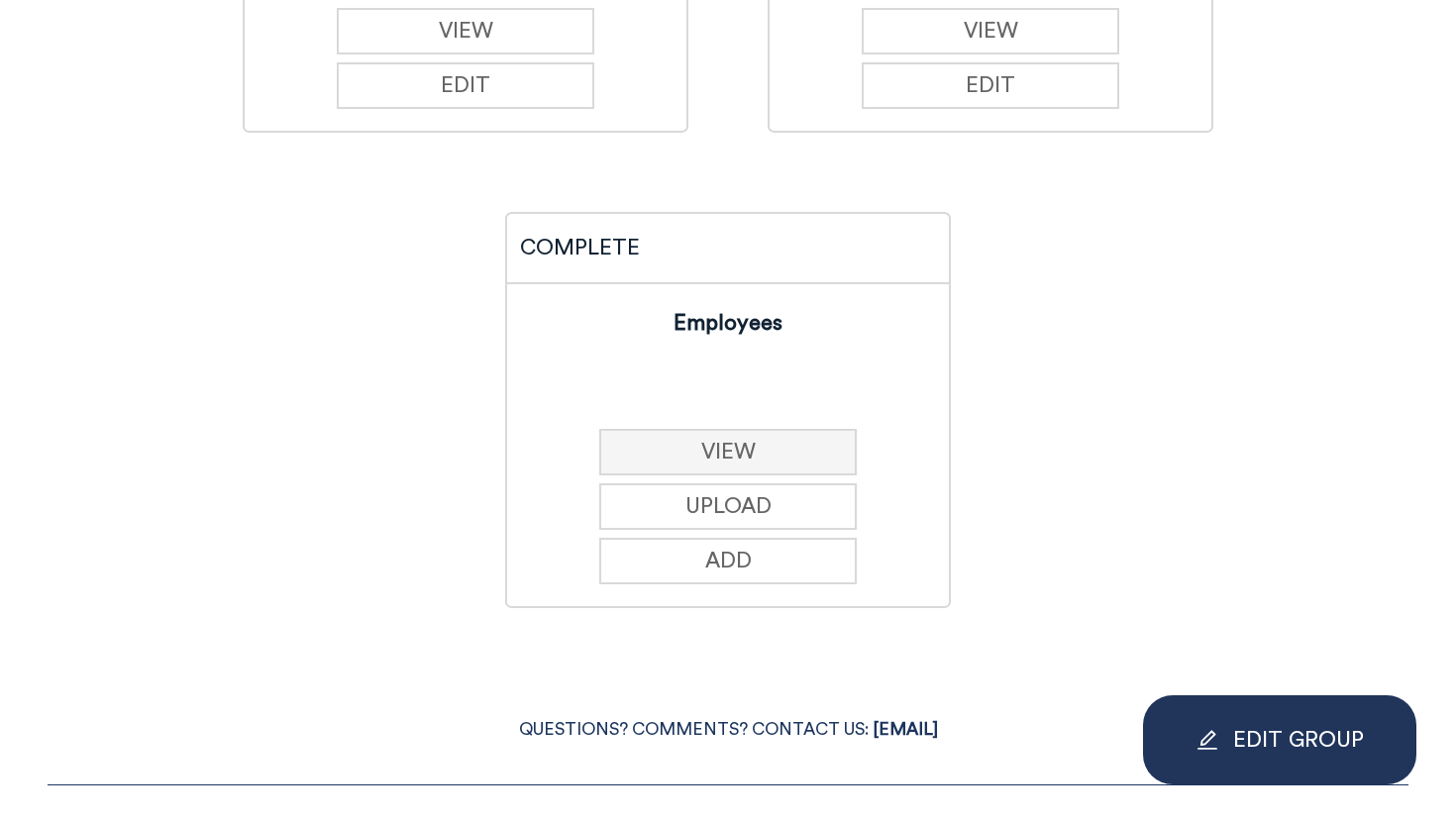 click on "VIEW" at bounding box center [728, 452] 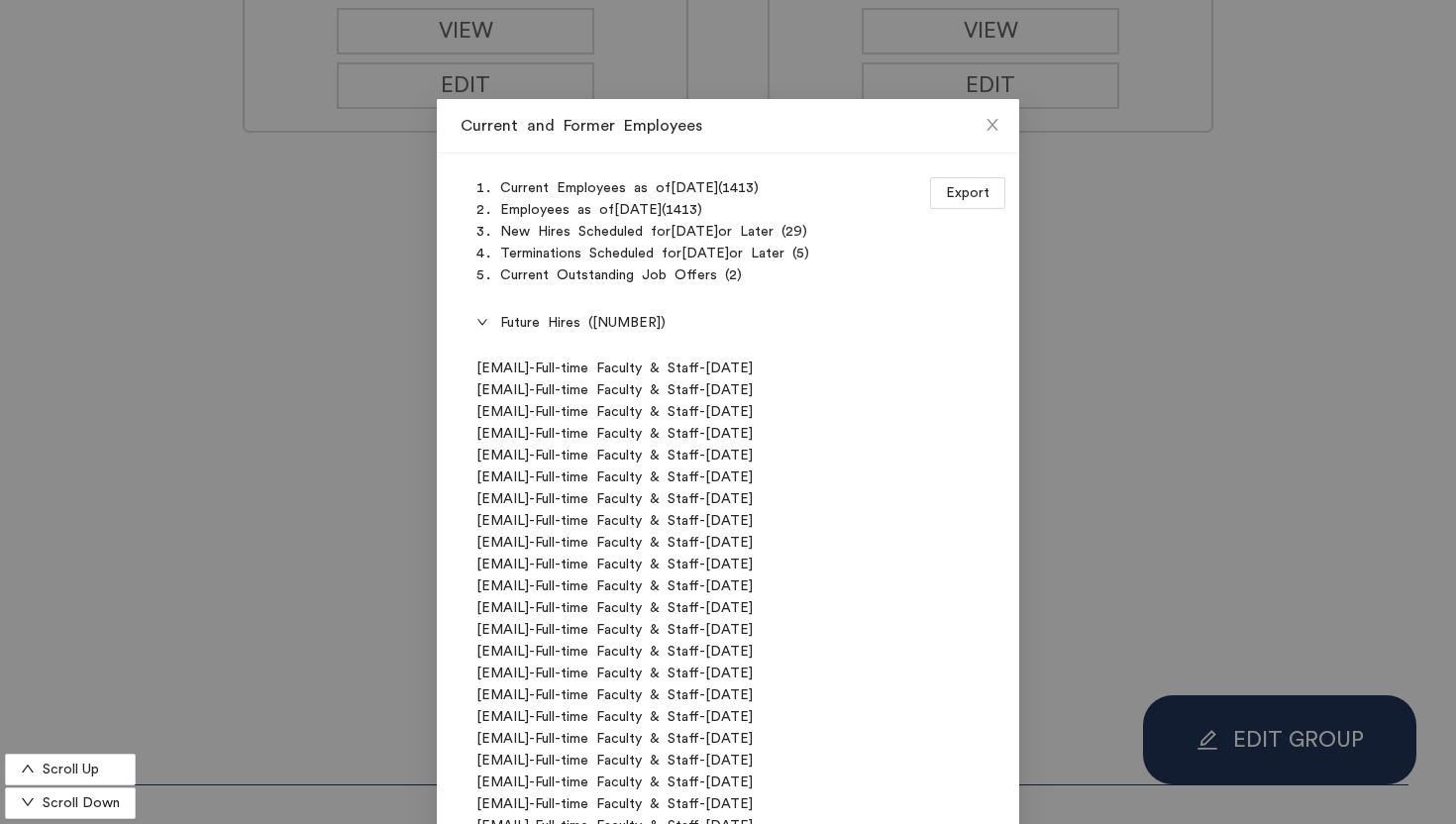 scroll, scrollTop: 458, scrollLeft: 0, axis: vertical 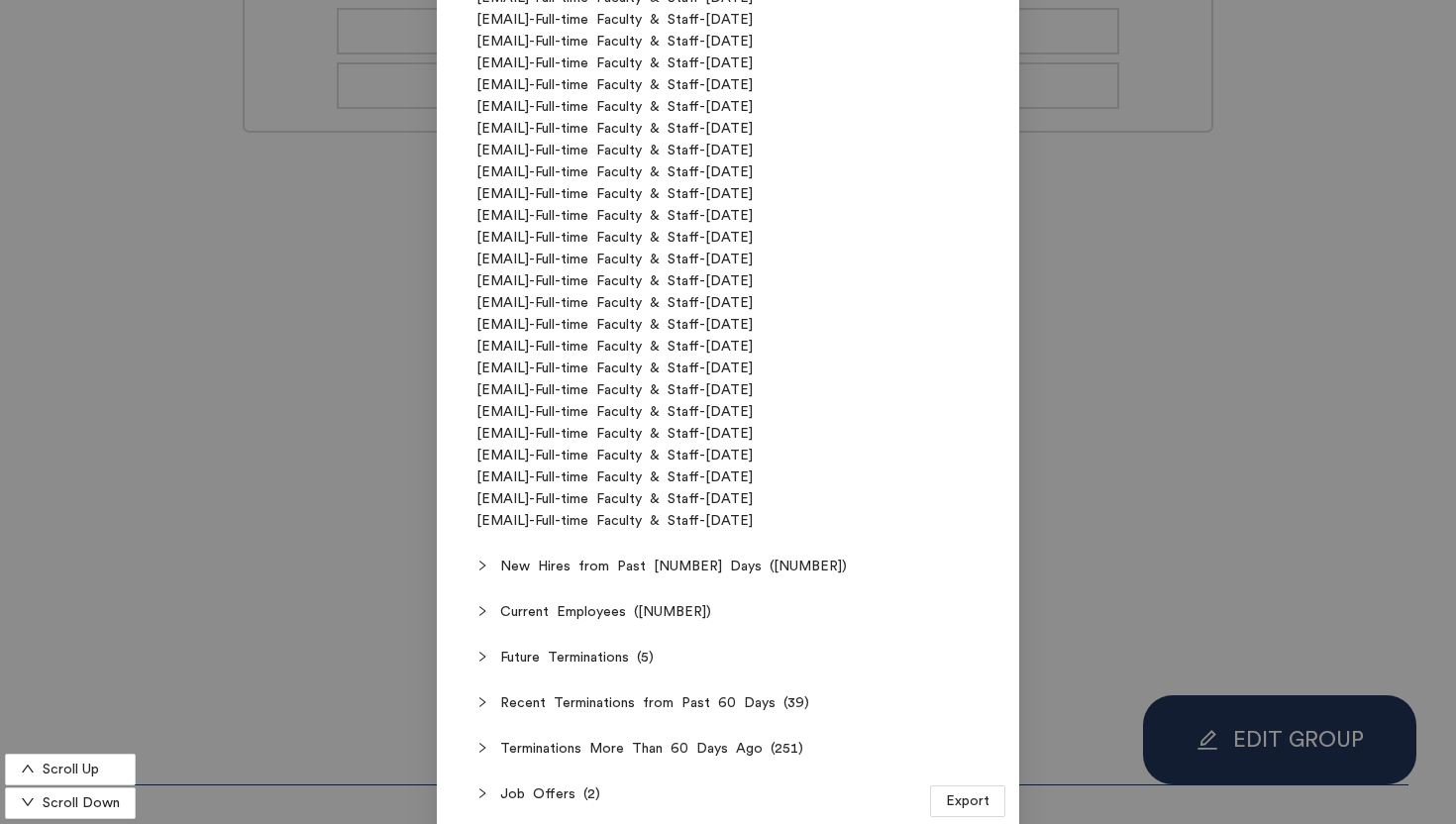 drag, startPoint x: 656, startPoint y: 417, endPoint x: 456, endPoint y: 417, distance: 200 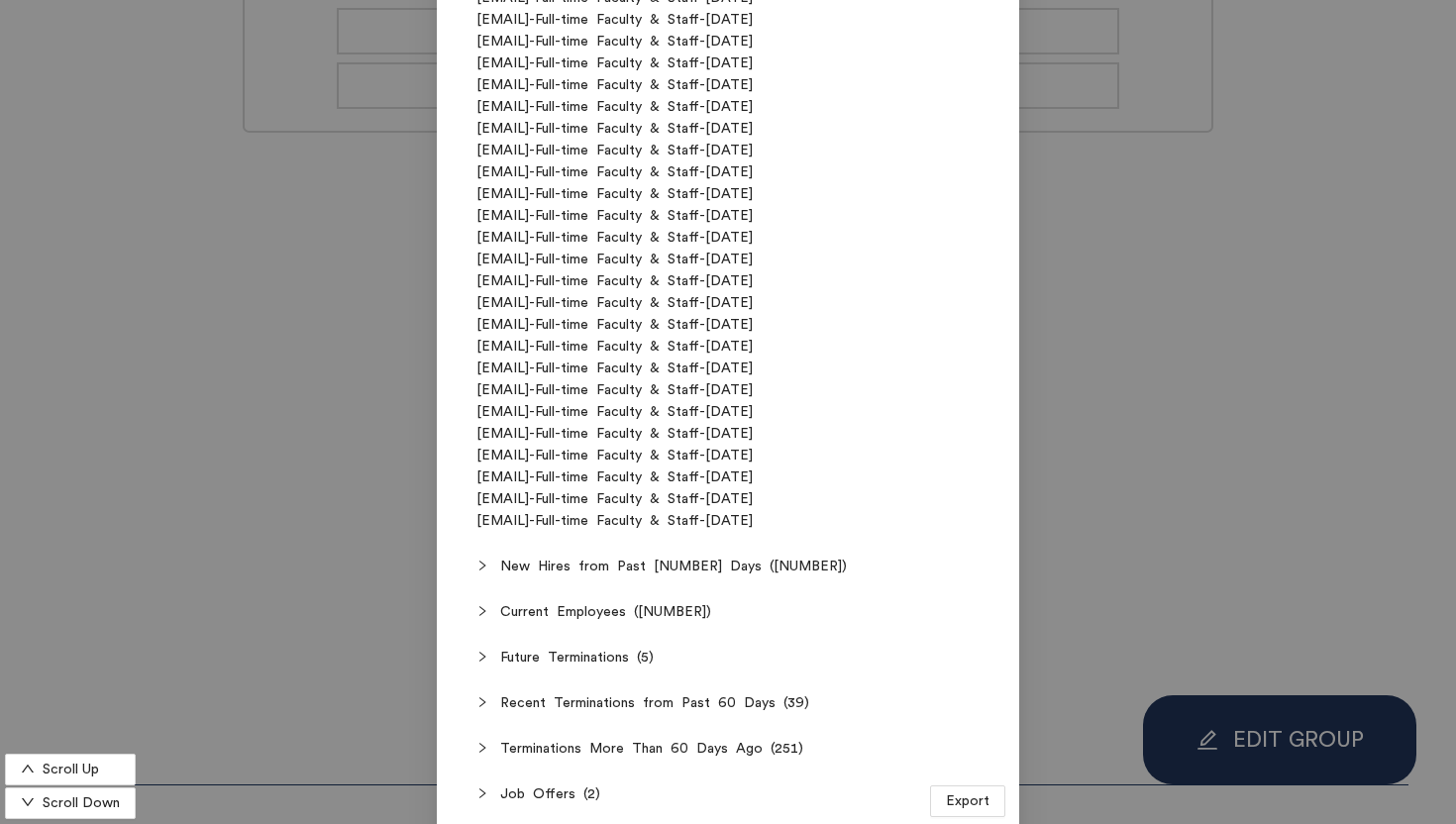 copy on "aman.desai@quinnipiac.edu" 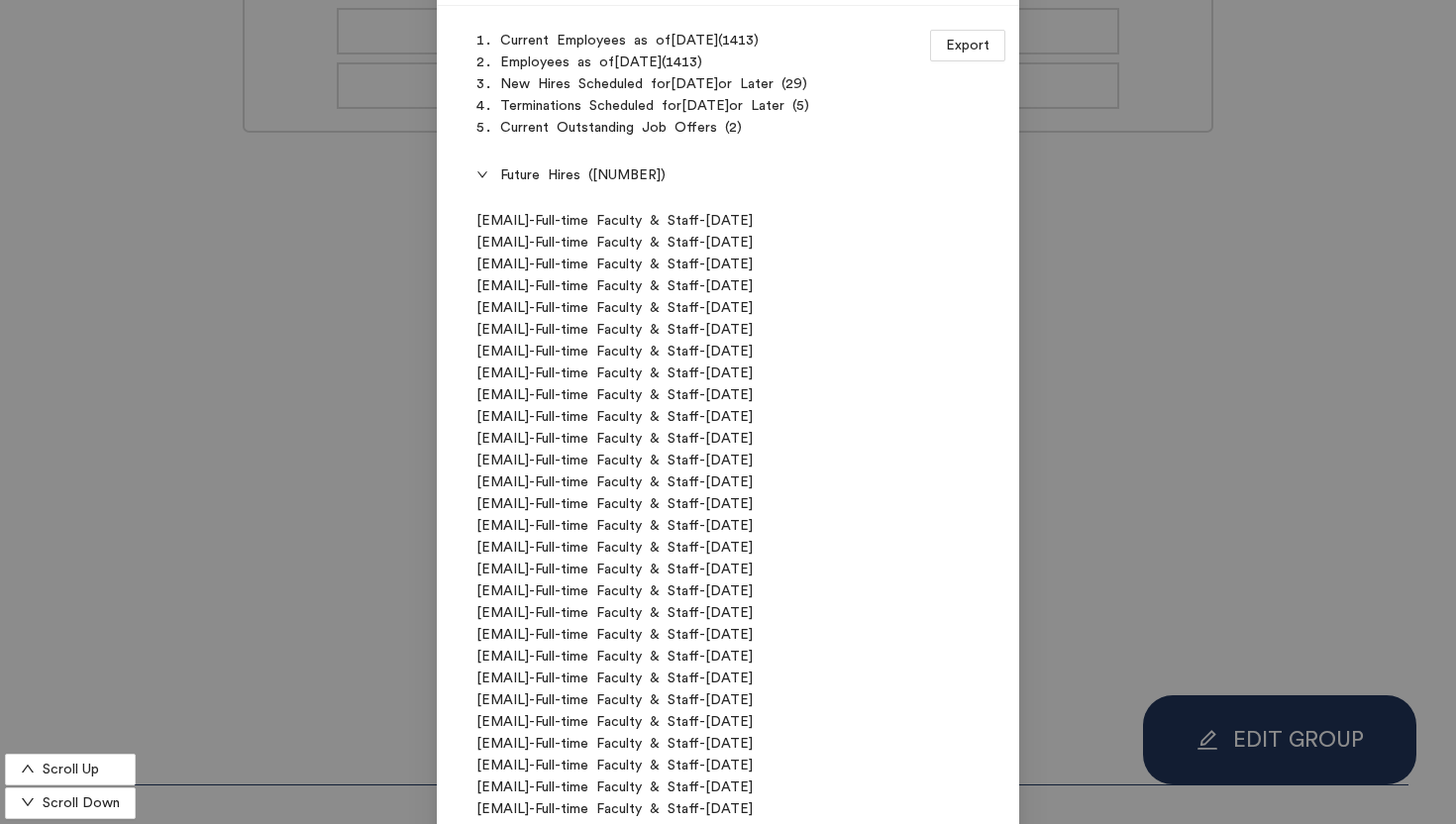 scroll, scrollTop: 0, scrollLeft: 0, axis: both 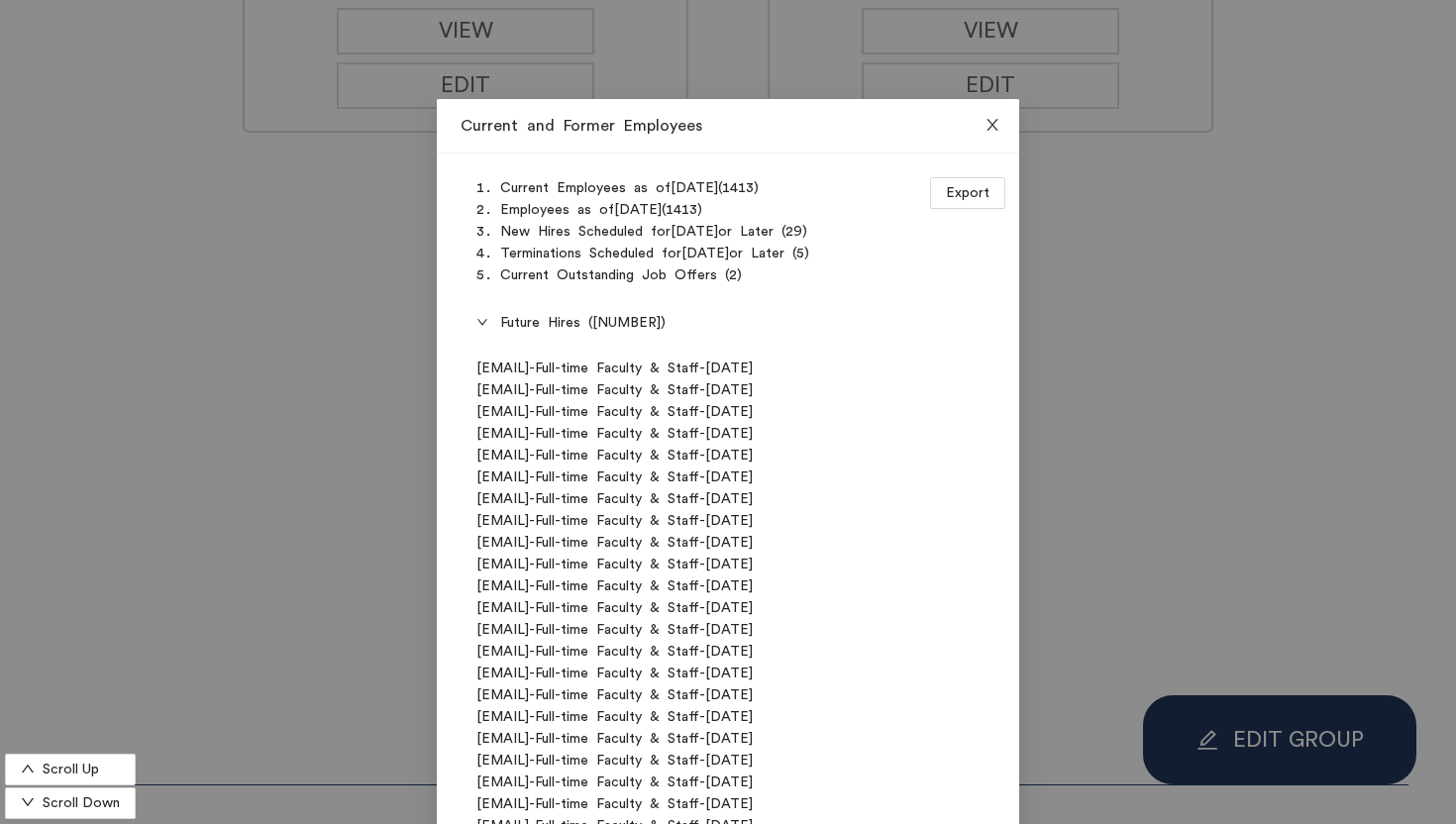 click 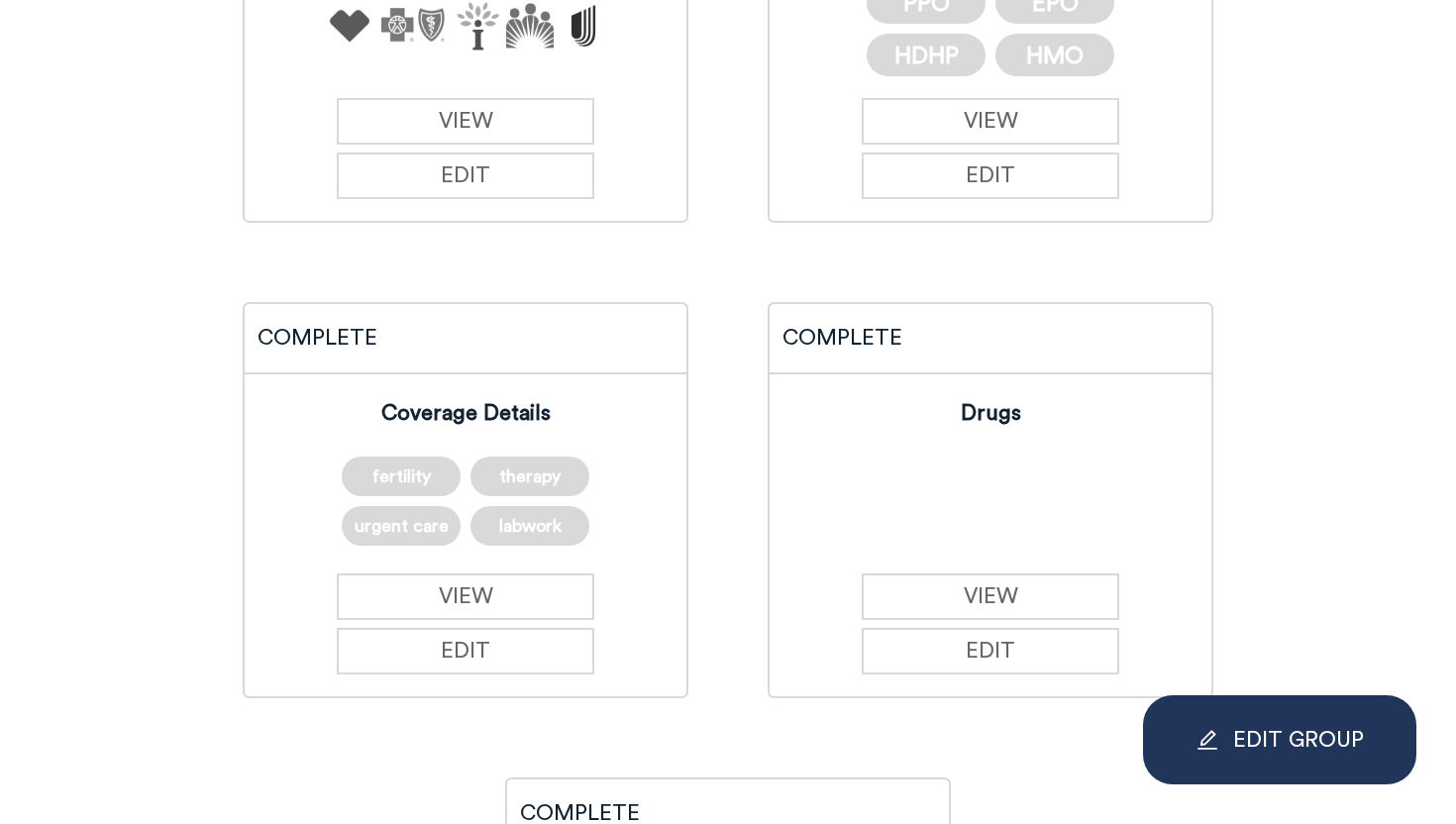 scroll, scrollTop: 0, scrollLeft: 0, axis: both 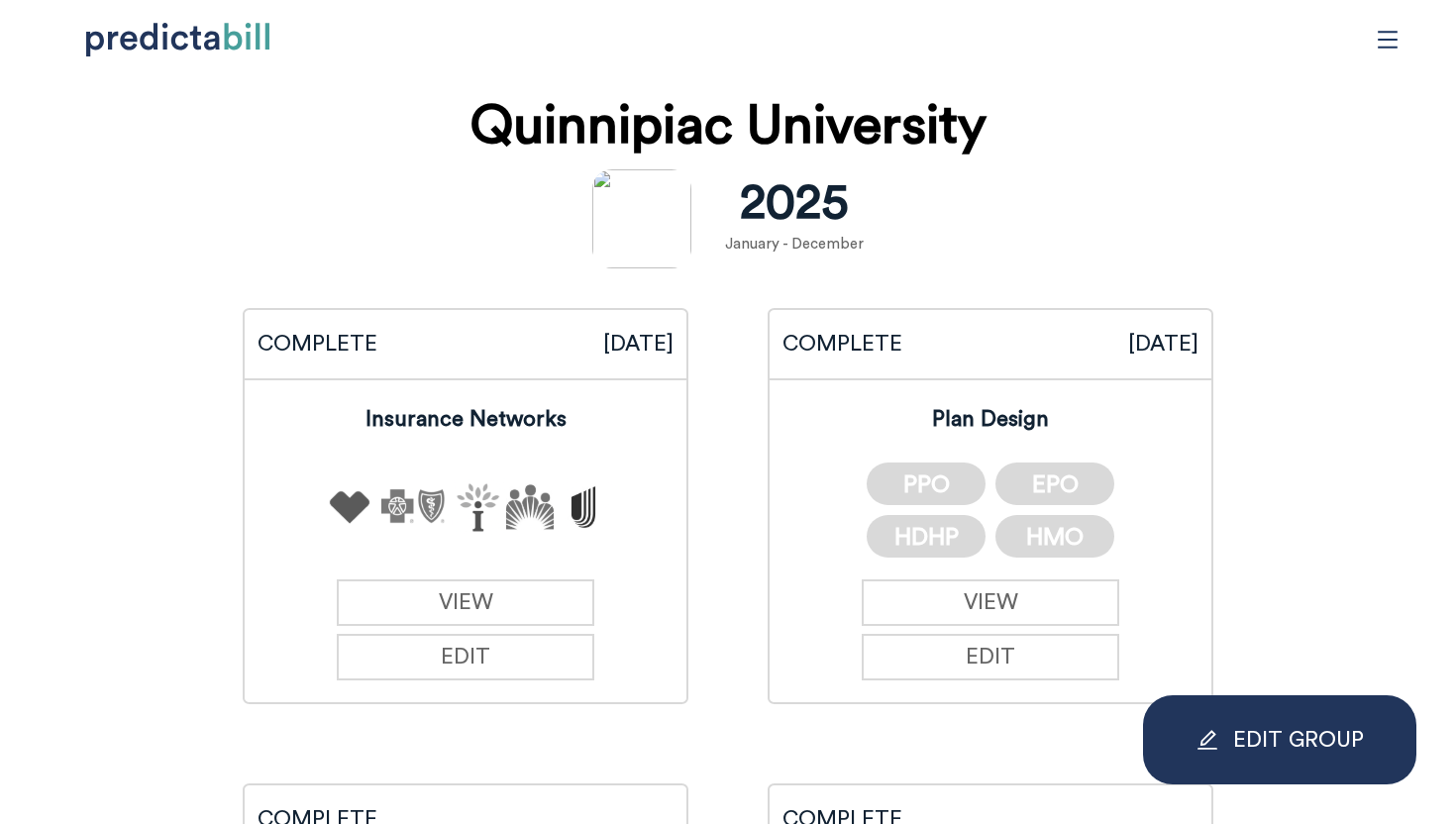 click on "Quinnipiac University 2025 January - December" at bounding box center [728, 175] 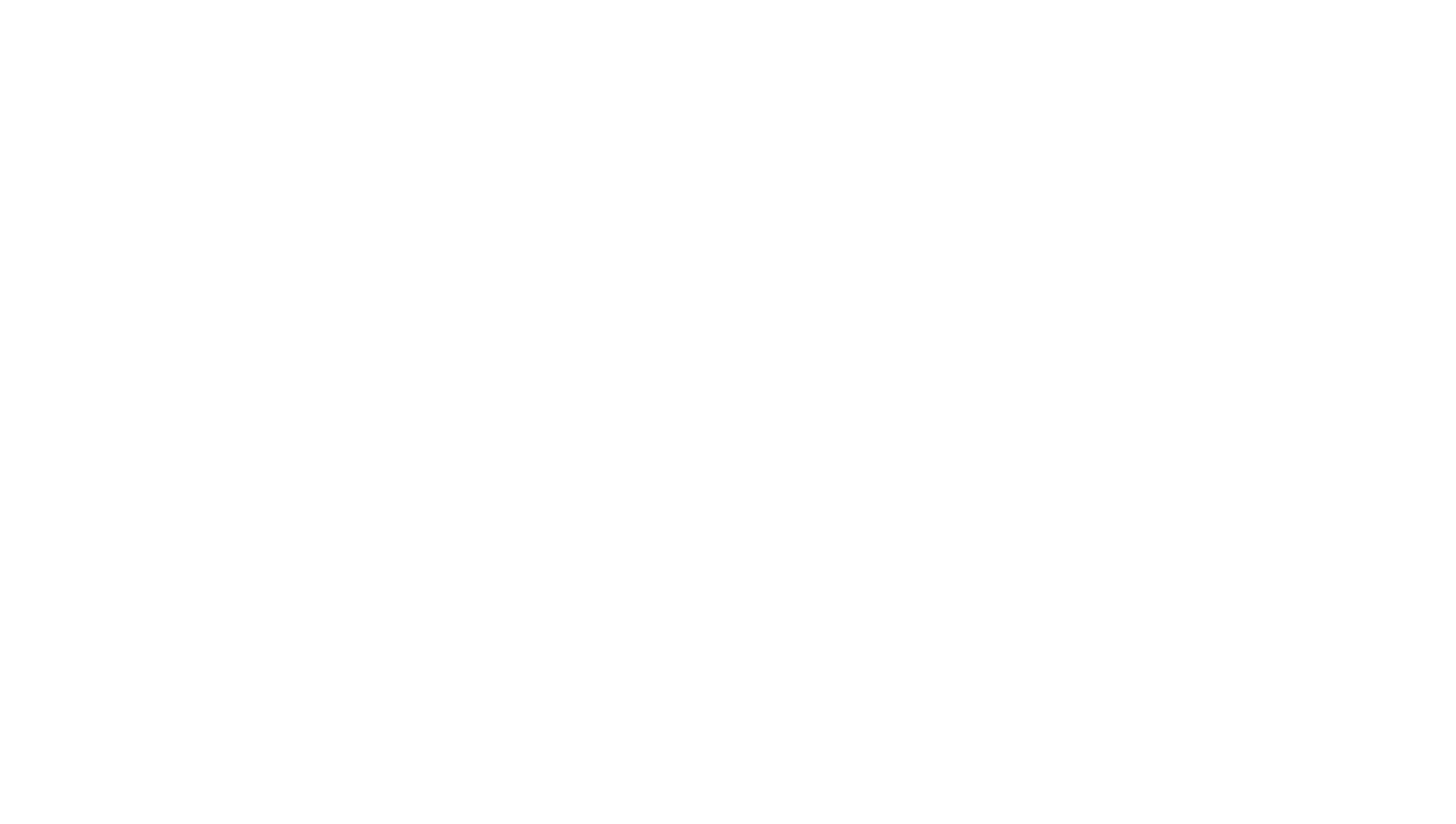 scroll, scrollTop: 0, scrollLeft: 0, axis: both 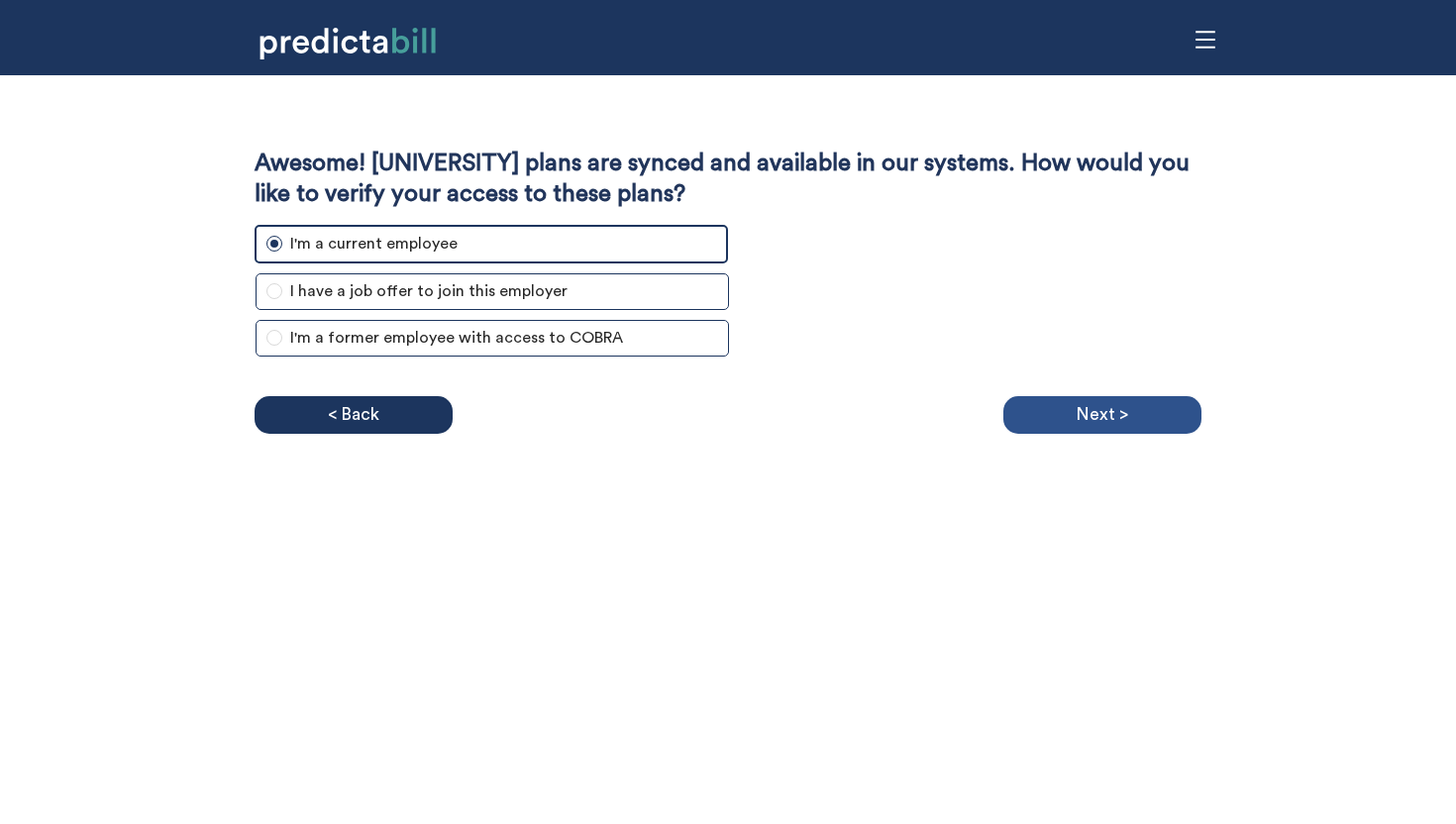 click on "Next >" at bounding box center [1101, 415] 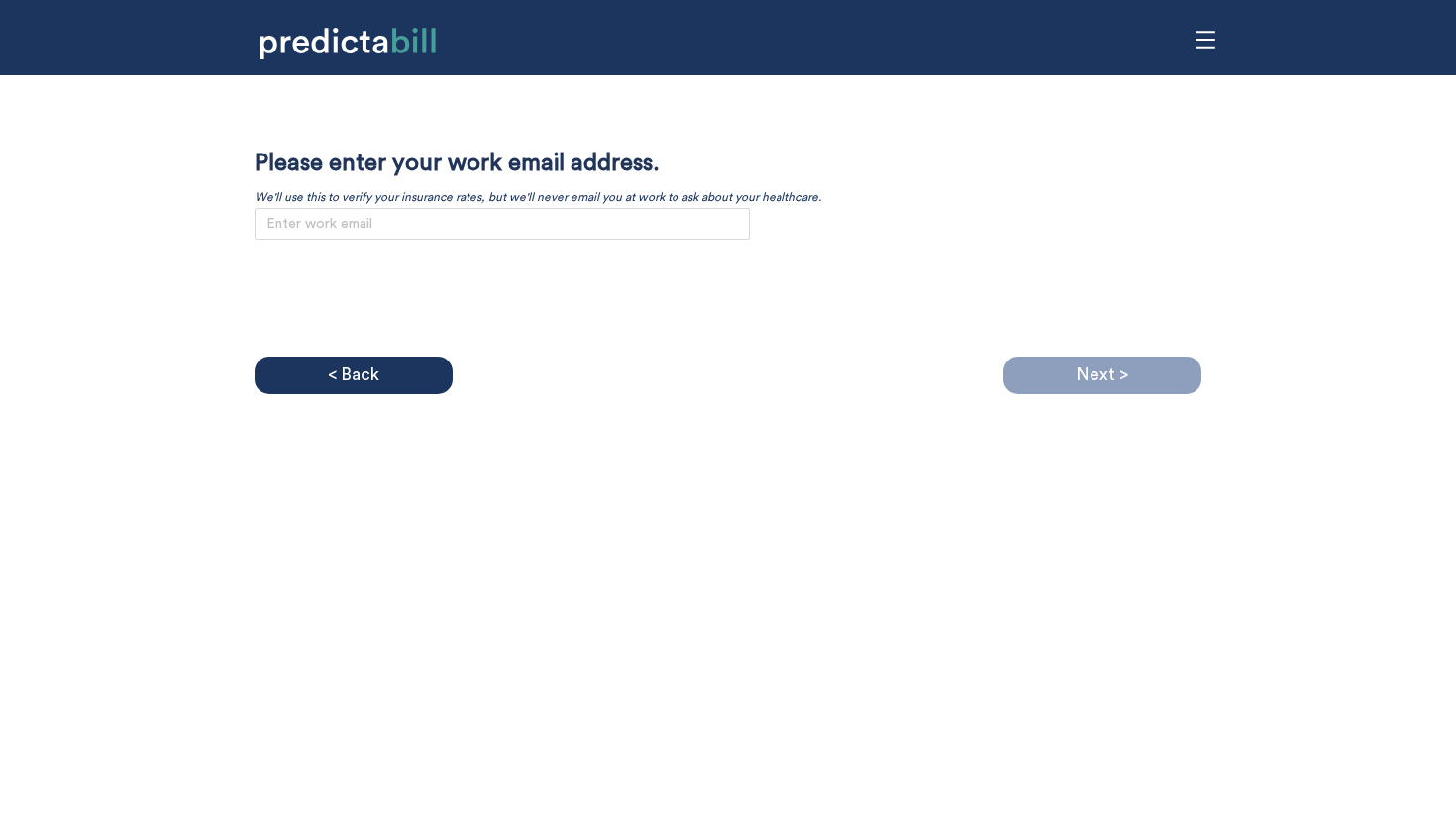 click on "We'll use this to verify your insurance rates, but we'll never email you at work to ask about your healthcare." at bounding box center [538, 197] 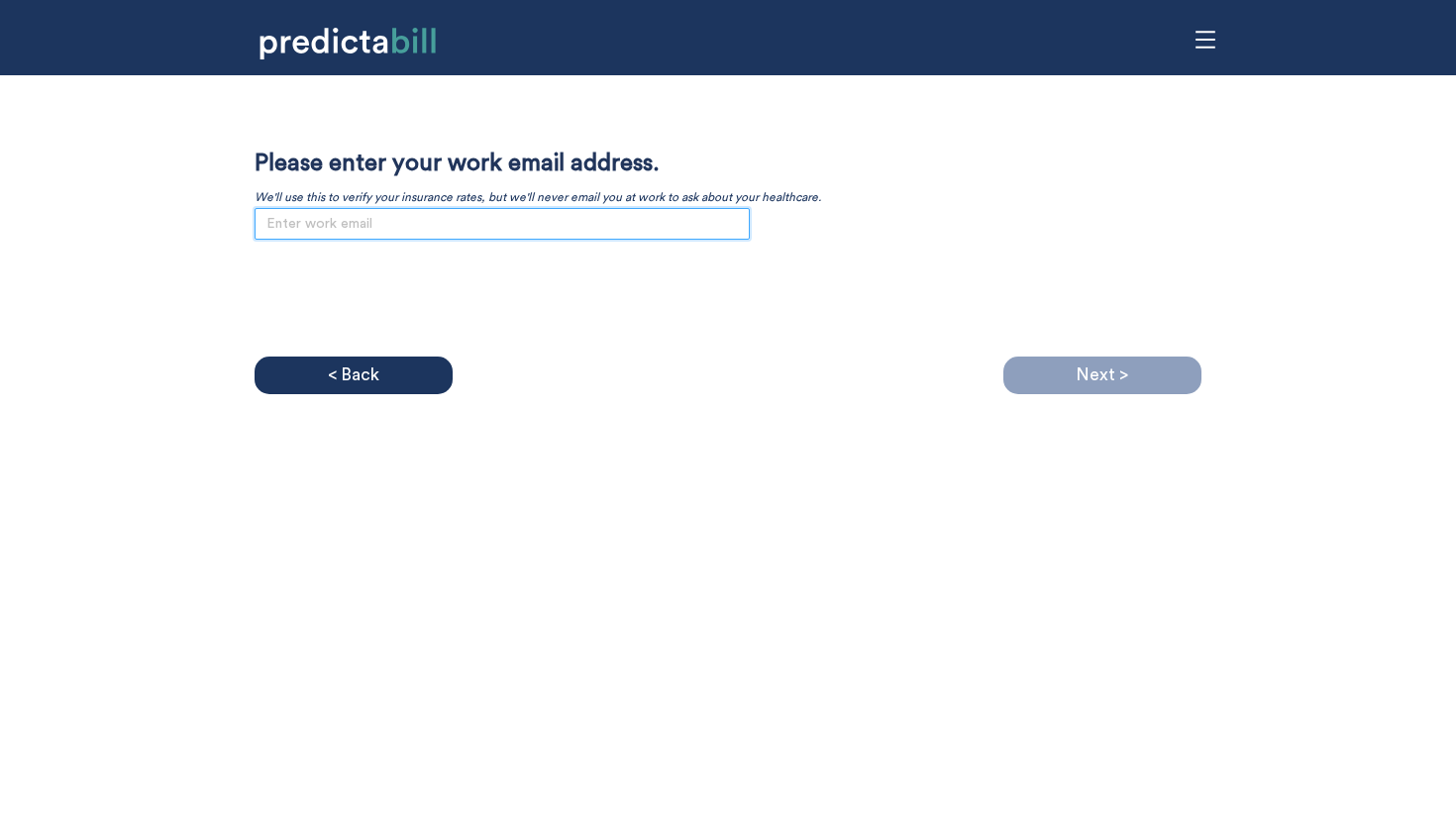 click at bounding box center (502, 224) 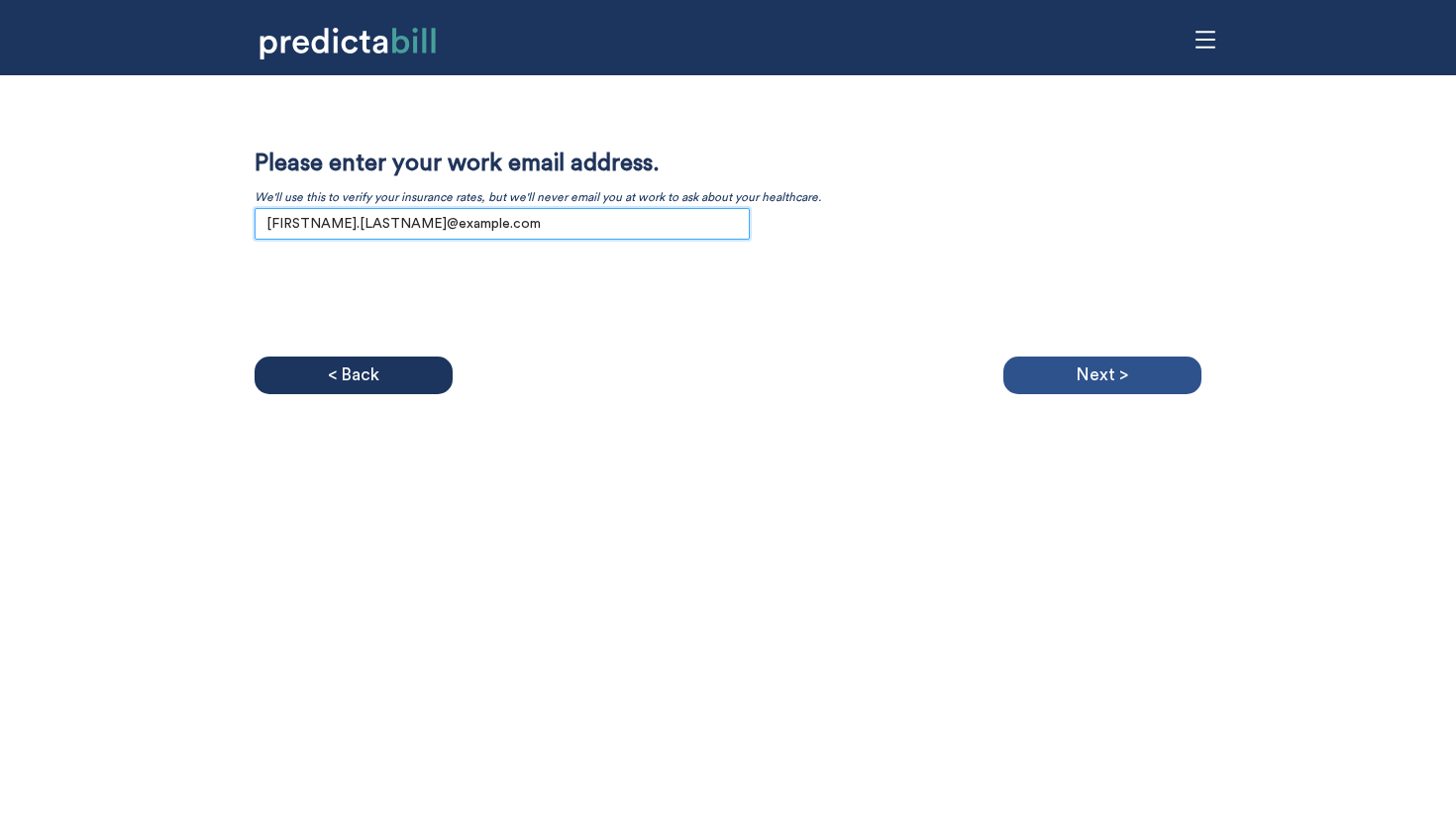 type on "[FIRSTNAME].[LASTNAME]@example.com" 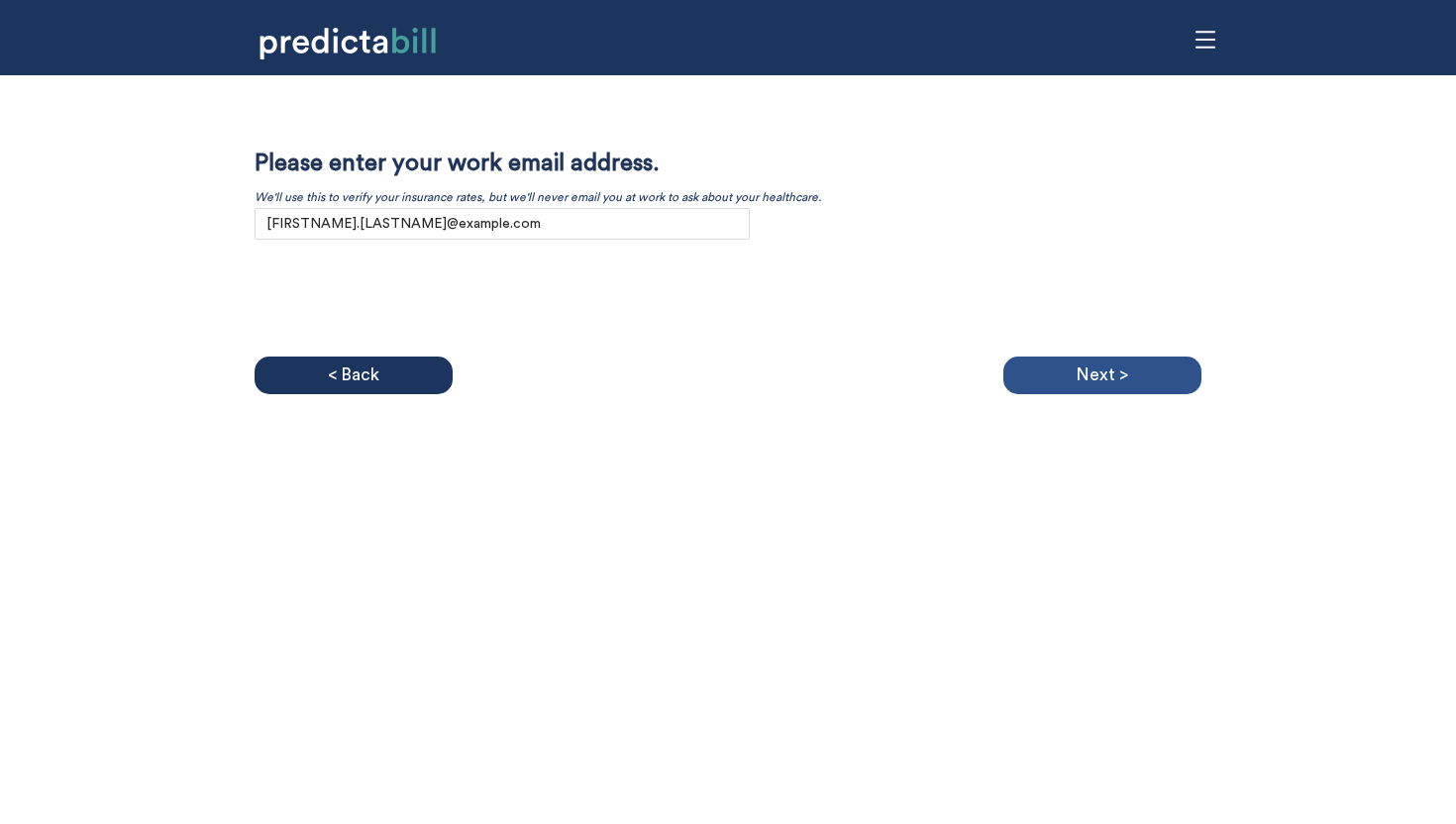 click on "Next >" at bounding box center [1101, 375] 